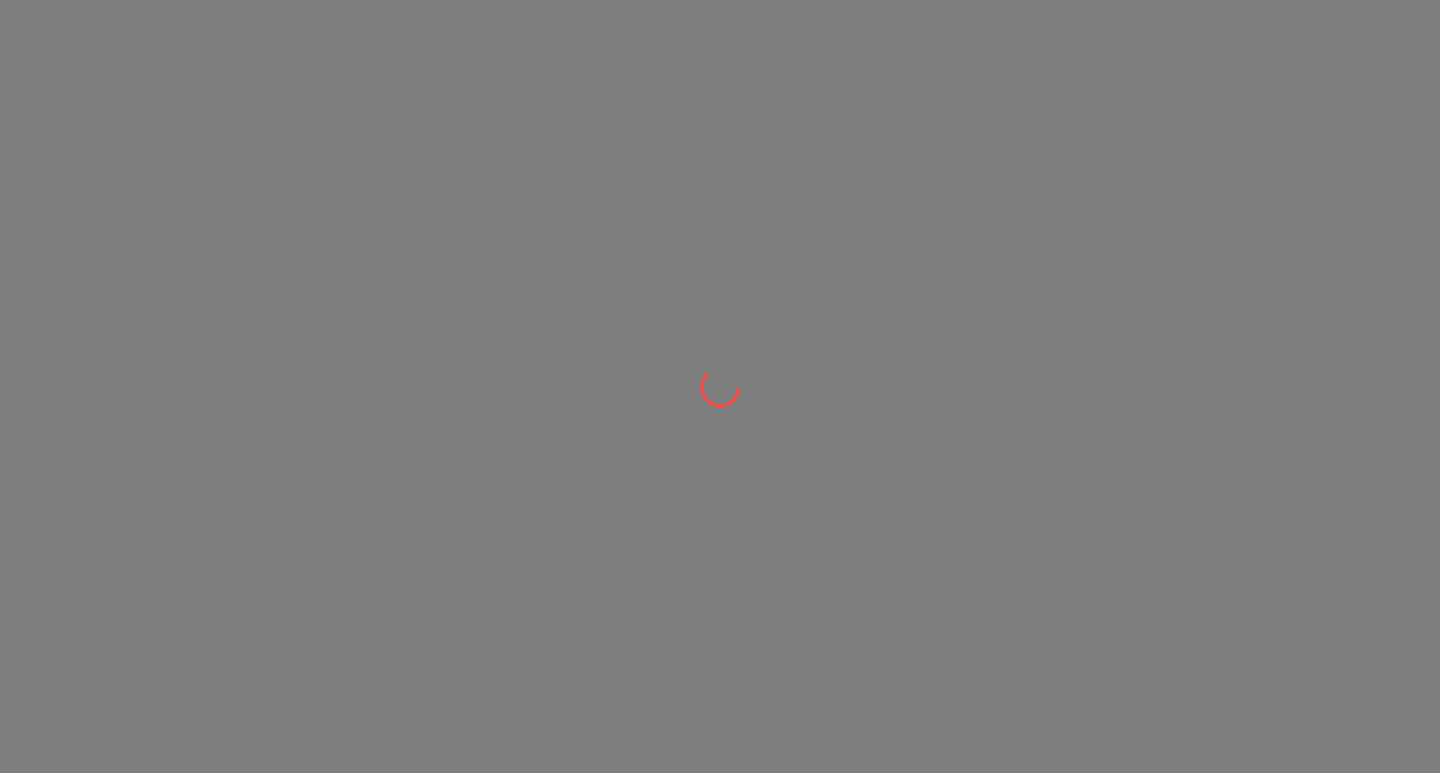 scroll, scrollTop: 0, scrollLeft: 0, axis: both 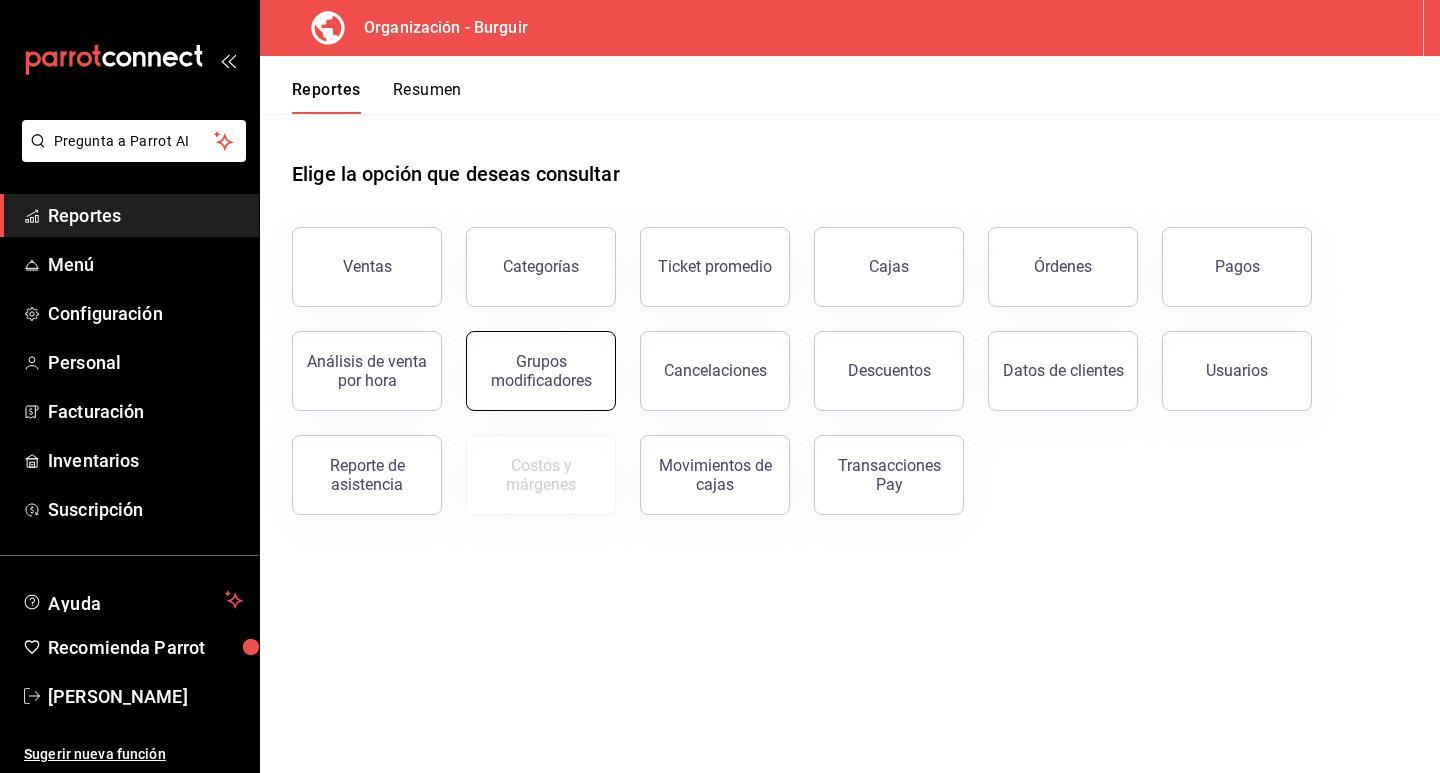 click on "Grupos modificadores" at bounding box center (541, 371) 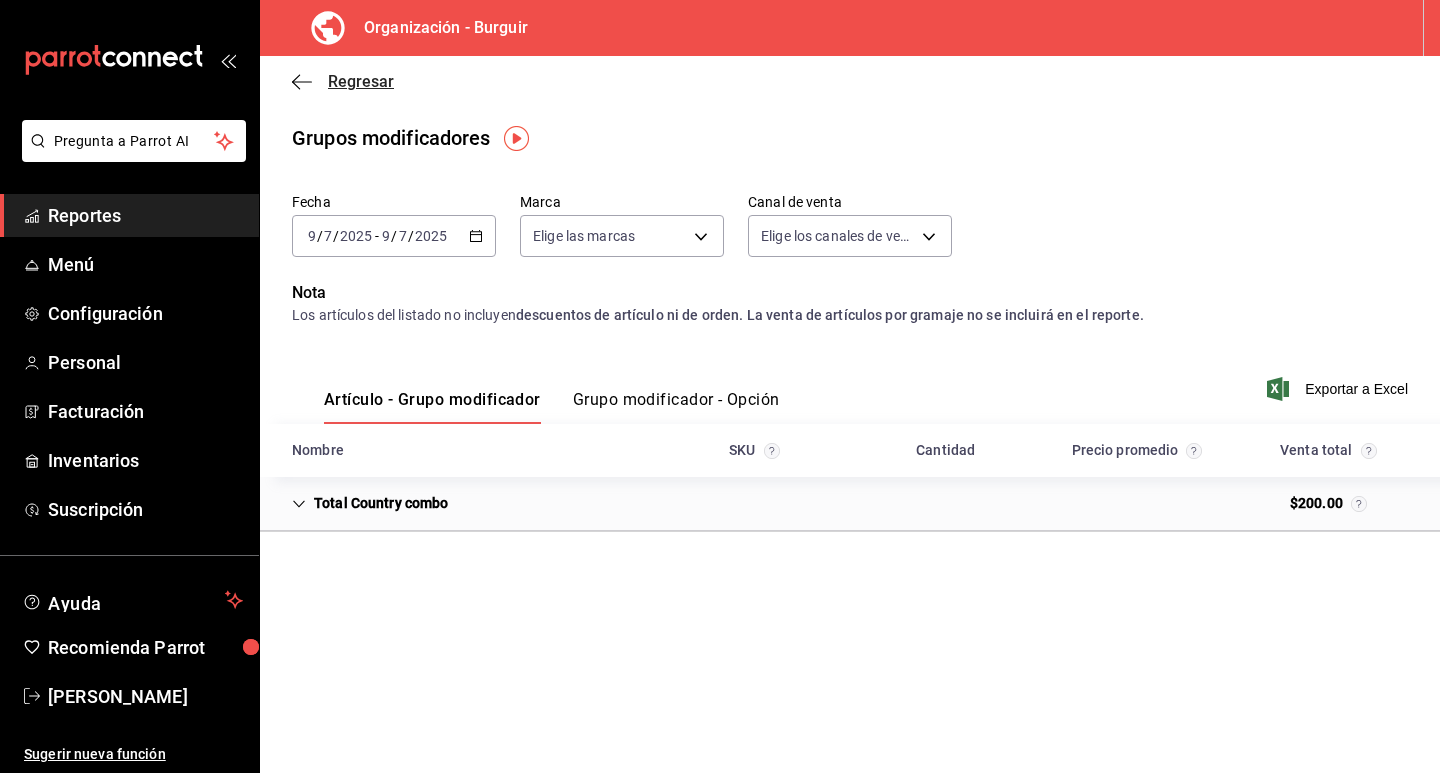 click 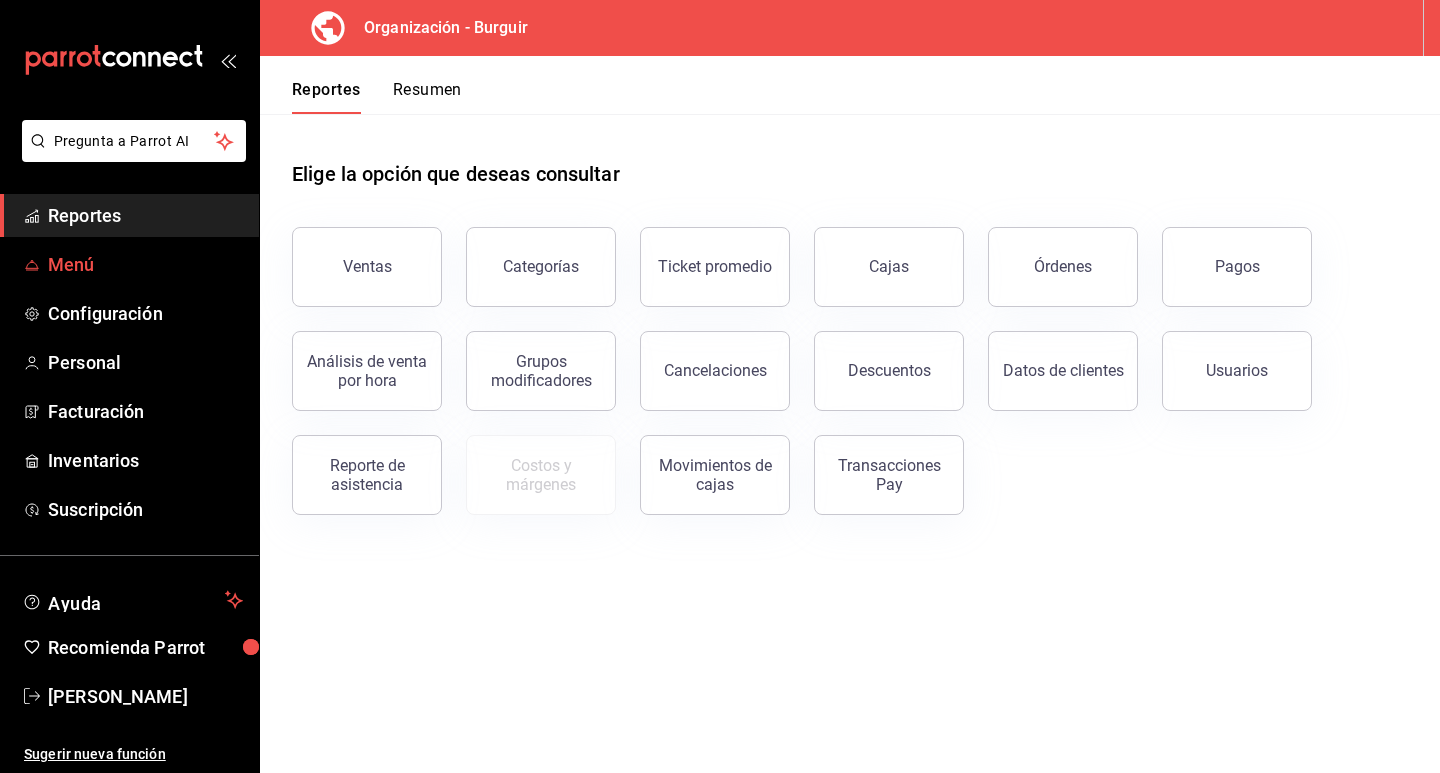click on "Menú" at bounding box center [145, 264] 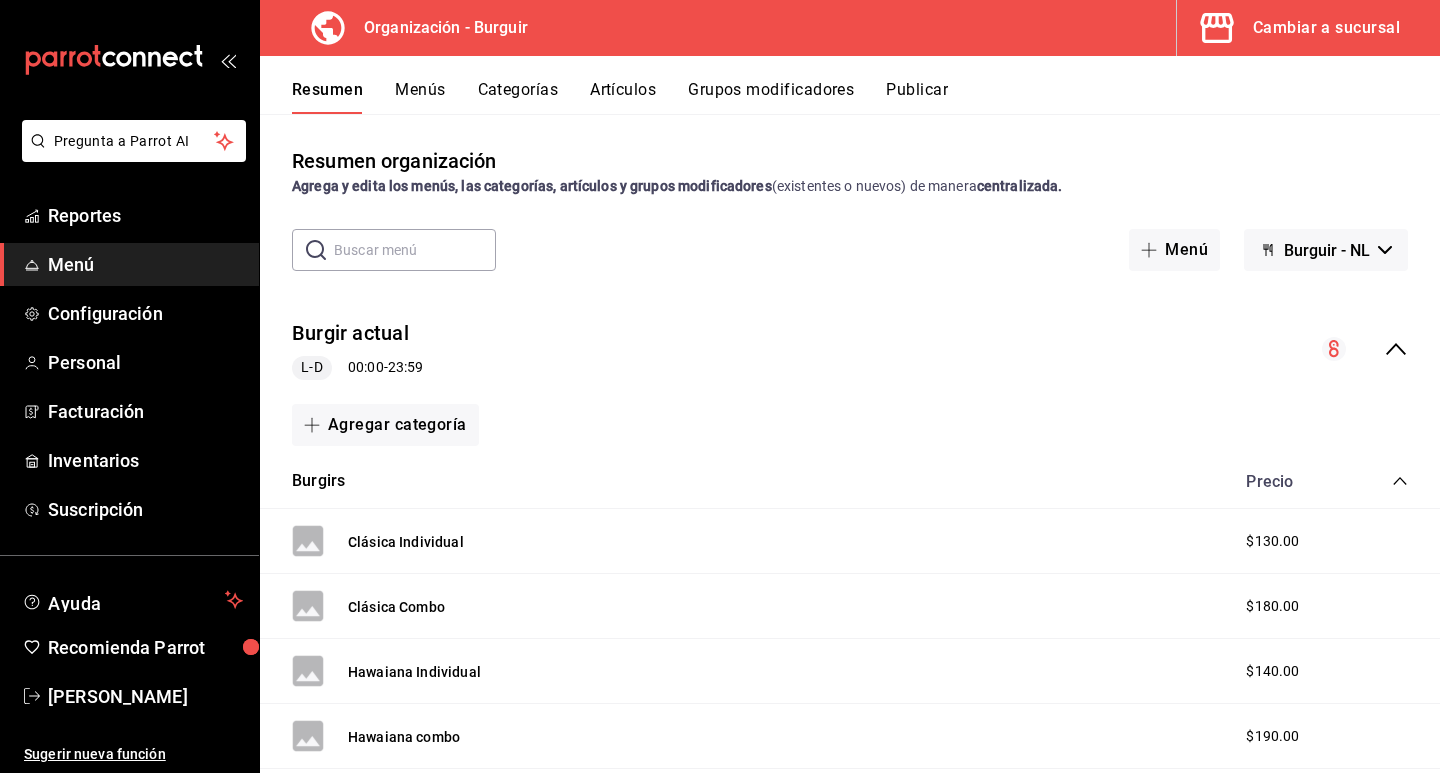 click on "Cambiar a sucursal" at bounding box center (1326, 28) 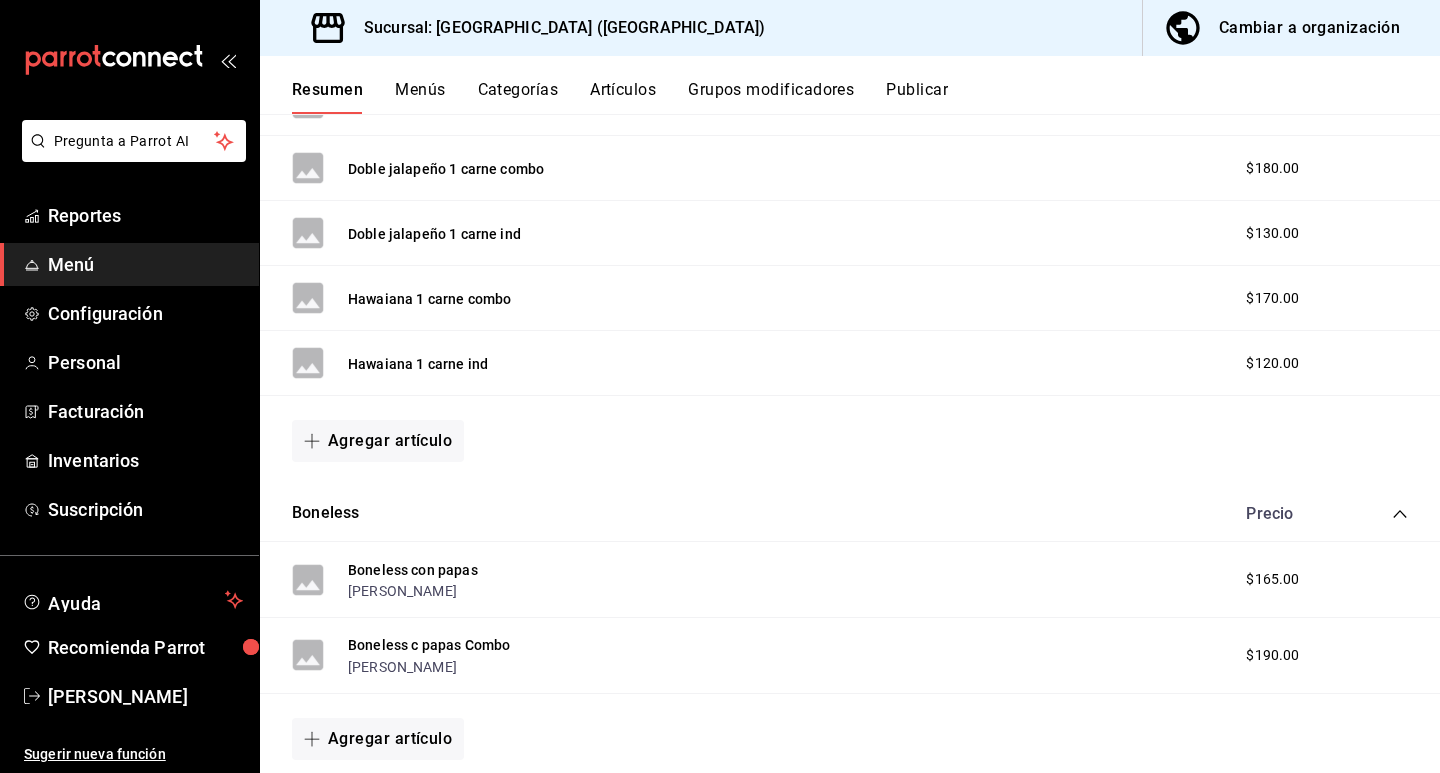 scroll, scrollTop: 2028, scrollLeft: 0, axis: vertical 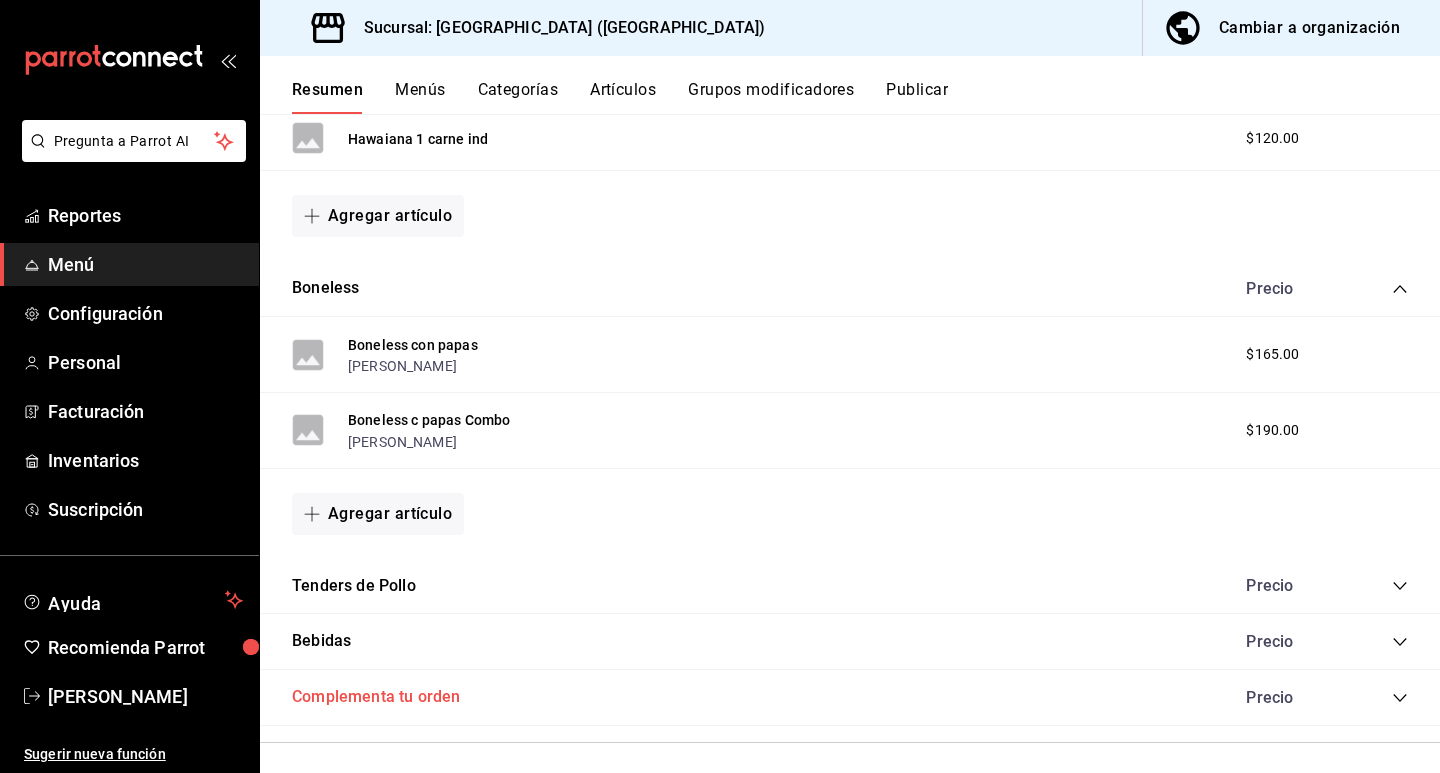 click on "Complementa tu orden" at bounding box center (376, 697) 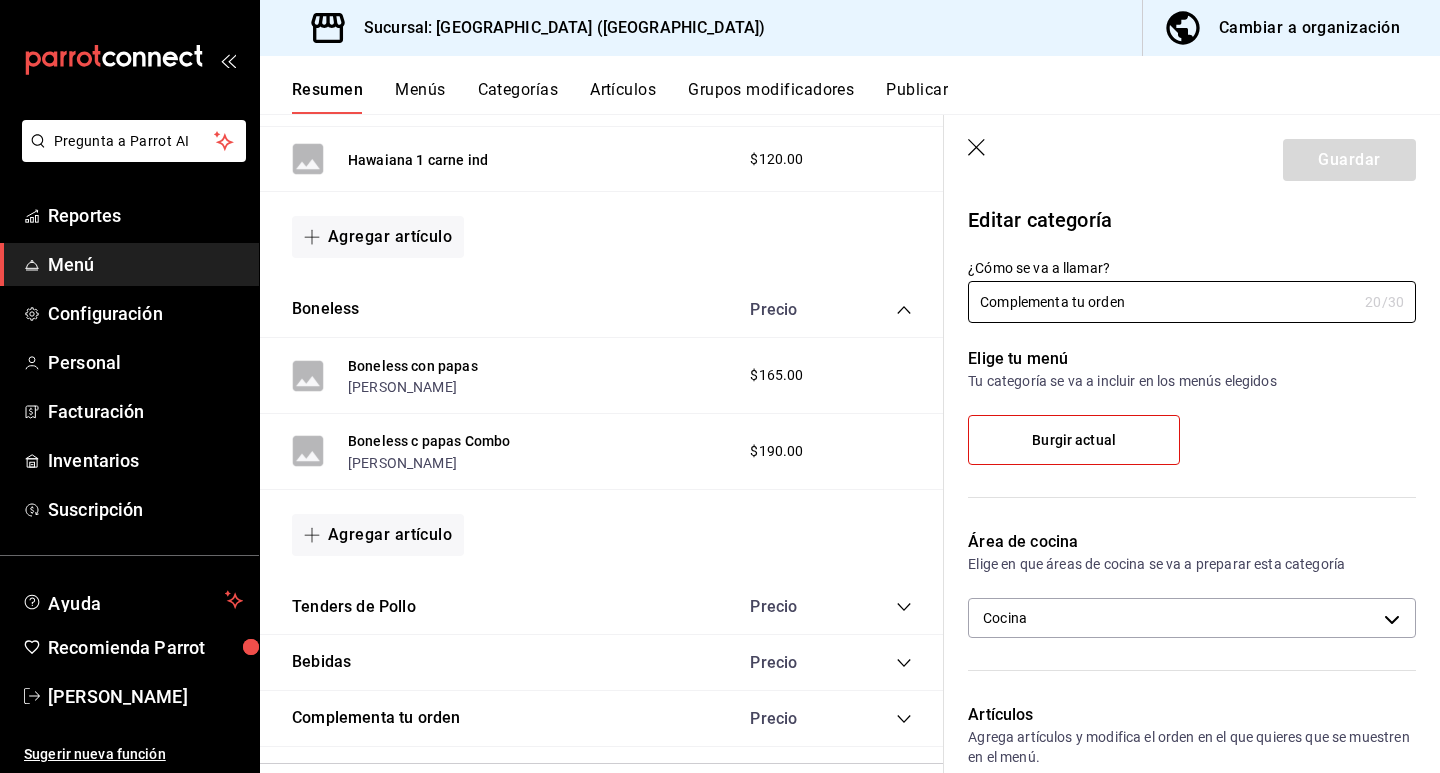 scroll, scrollTop: 2049, scrollLeft: 0, axis: vertical 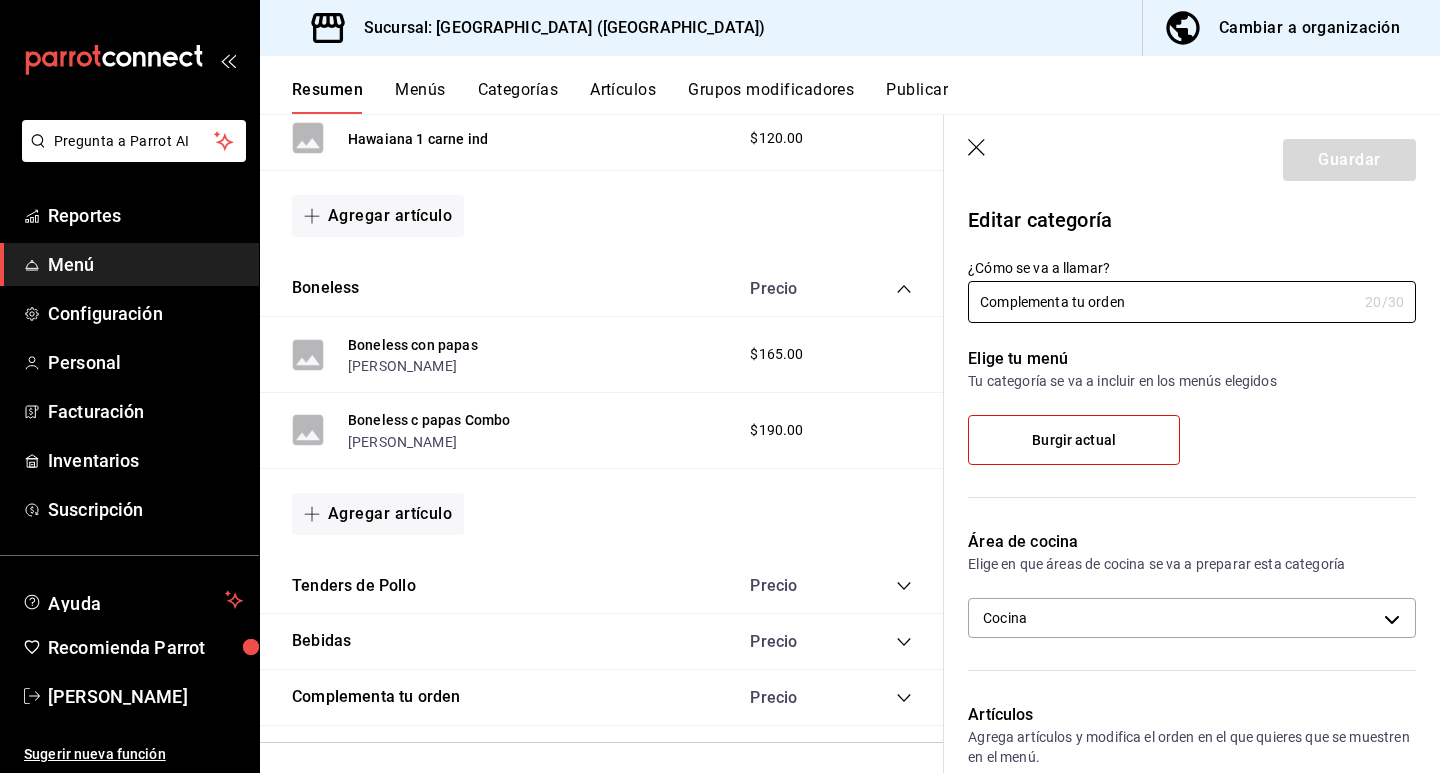 click 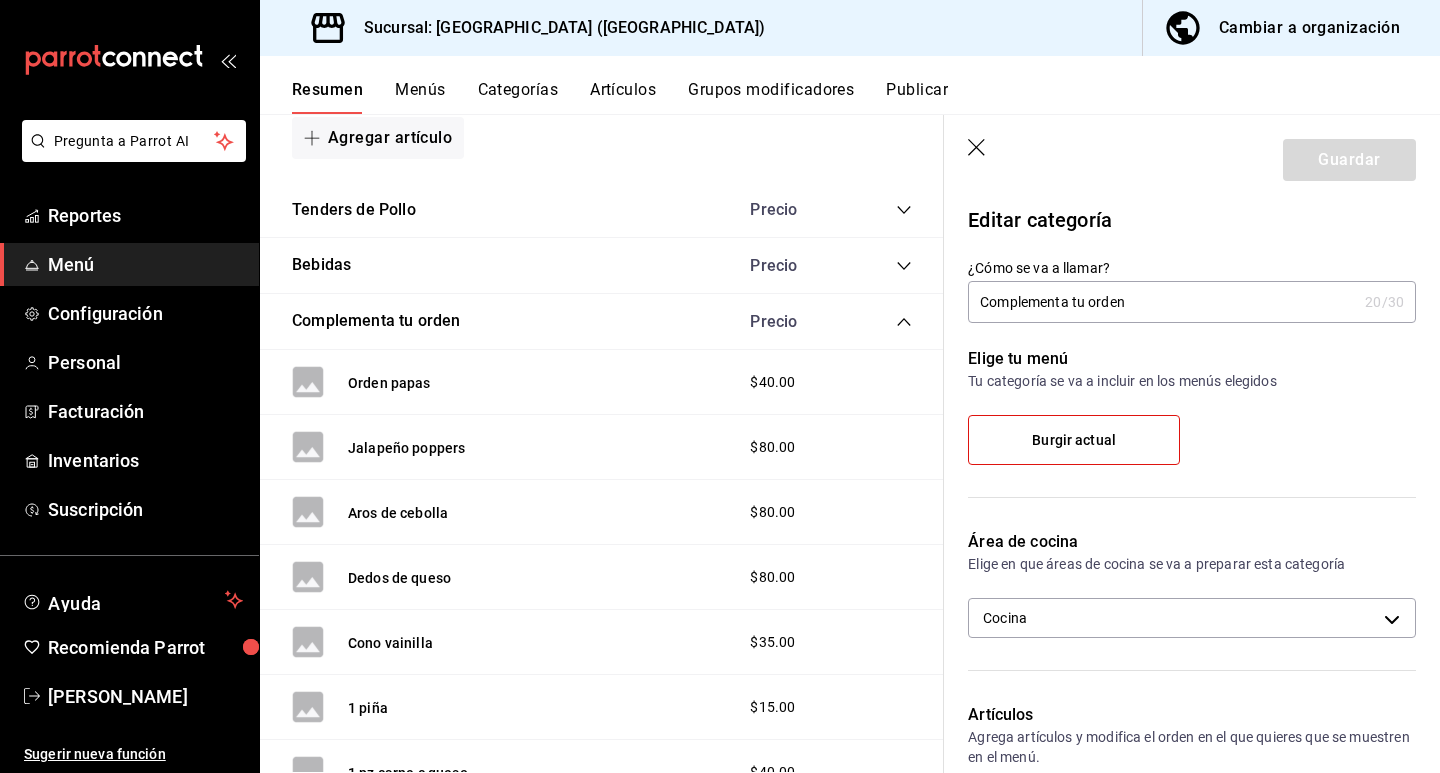 scroll, scrollTop: 2721, scrollLeft: 0, axis: vertical 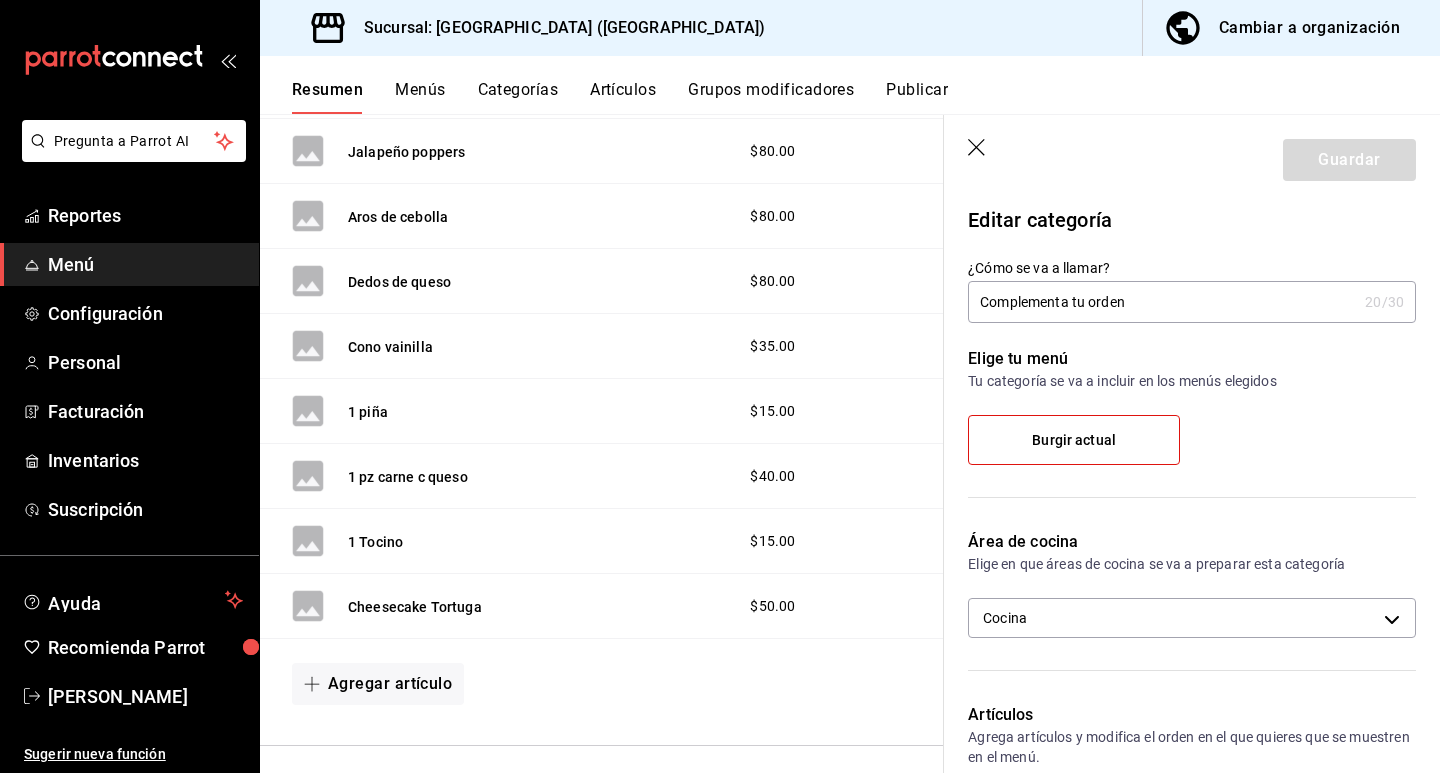 click on "Cheesecake Tortuga $50.00" at bounding box center [602, 606] 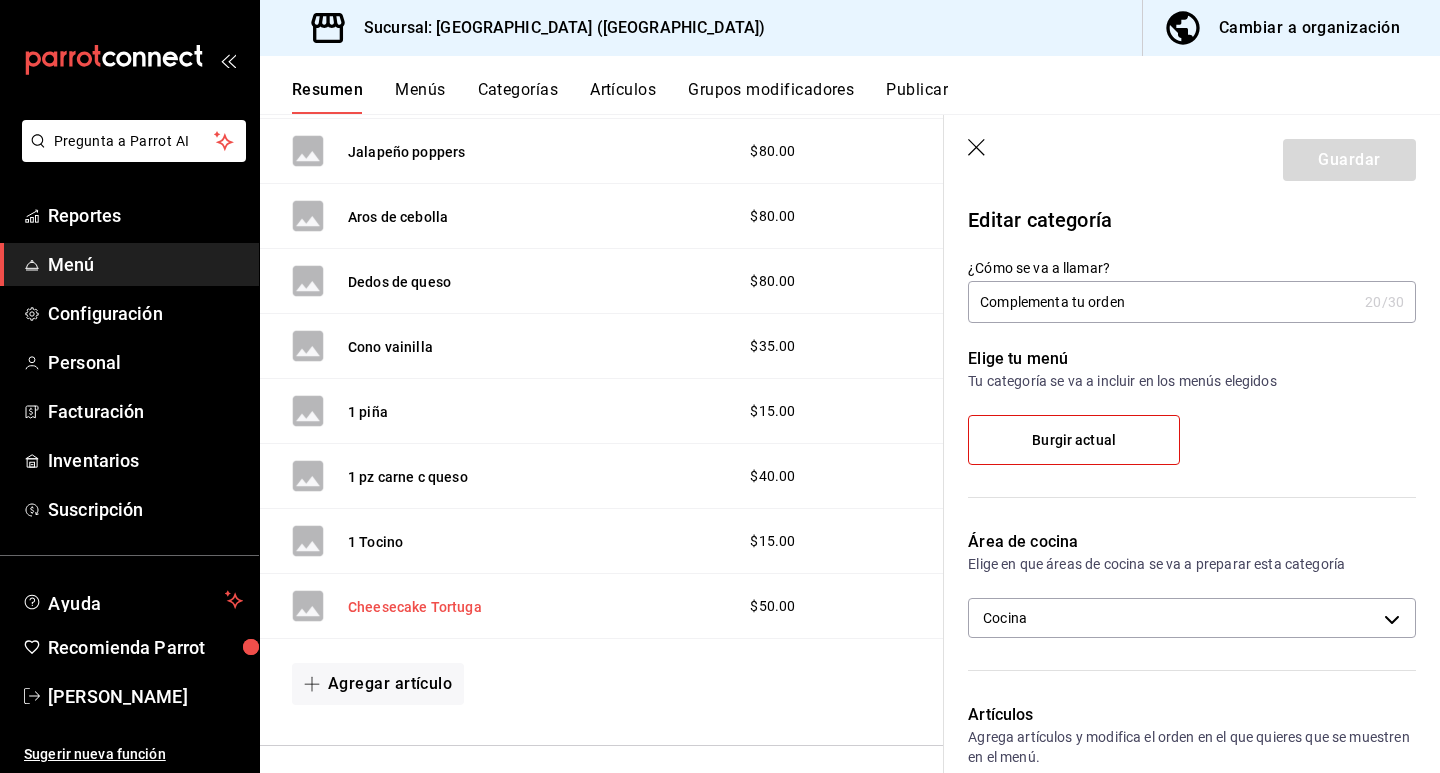 click on "Cheesecake Tortuga" at bounding box center [415, 607] 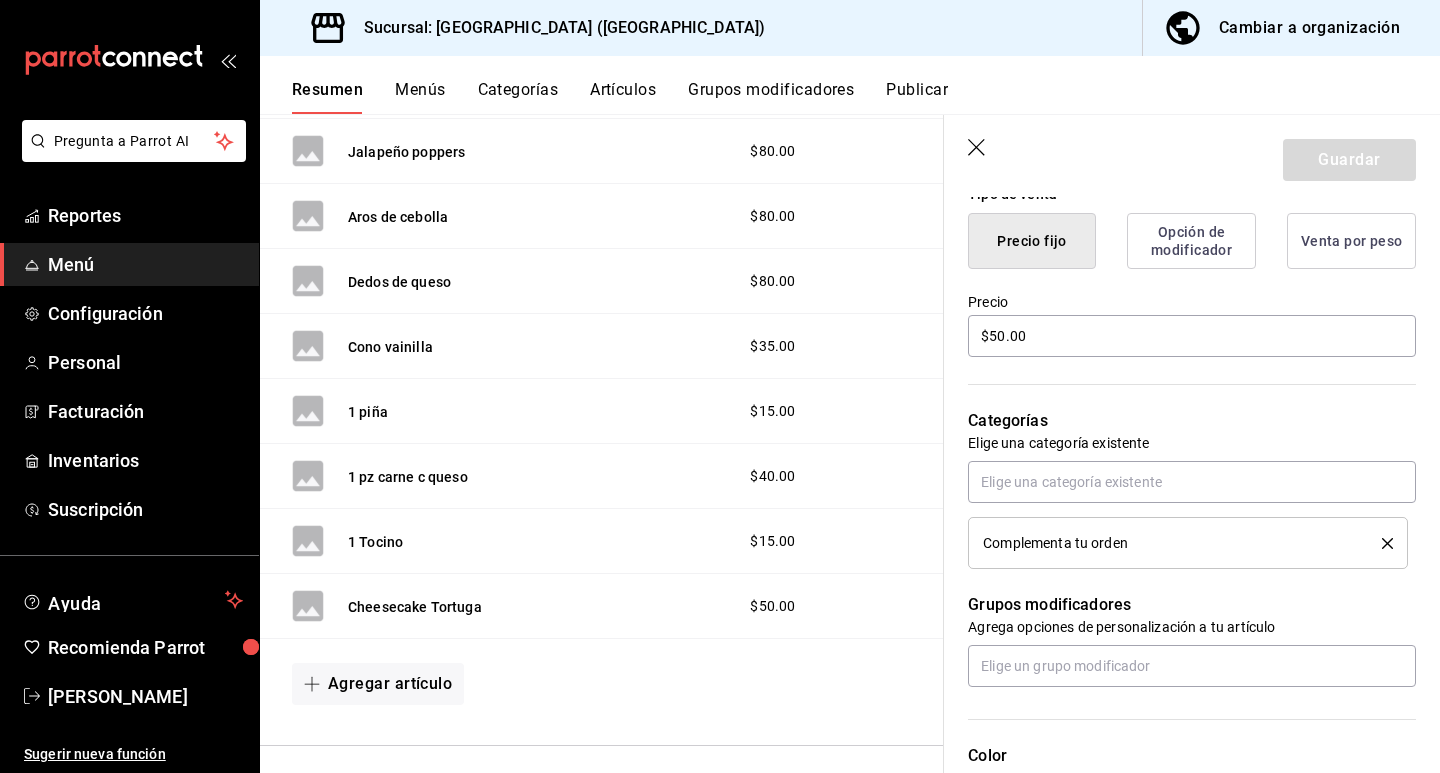 scroll, scrollTop: 507, scrollLeft: 0, axis: vertical 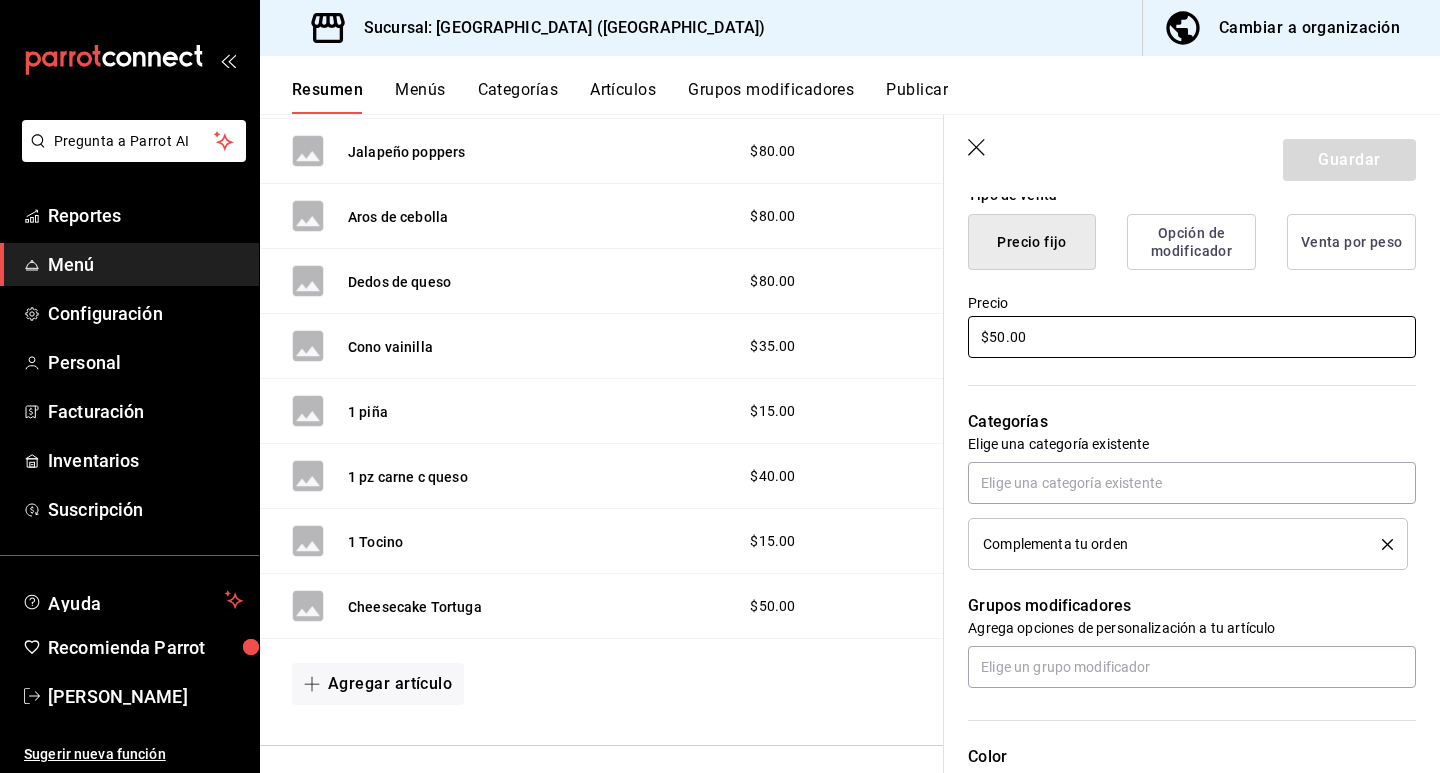 click on "$50.00" at bounding box center (1192, 337) 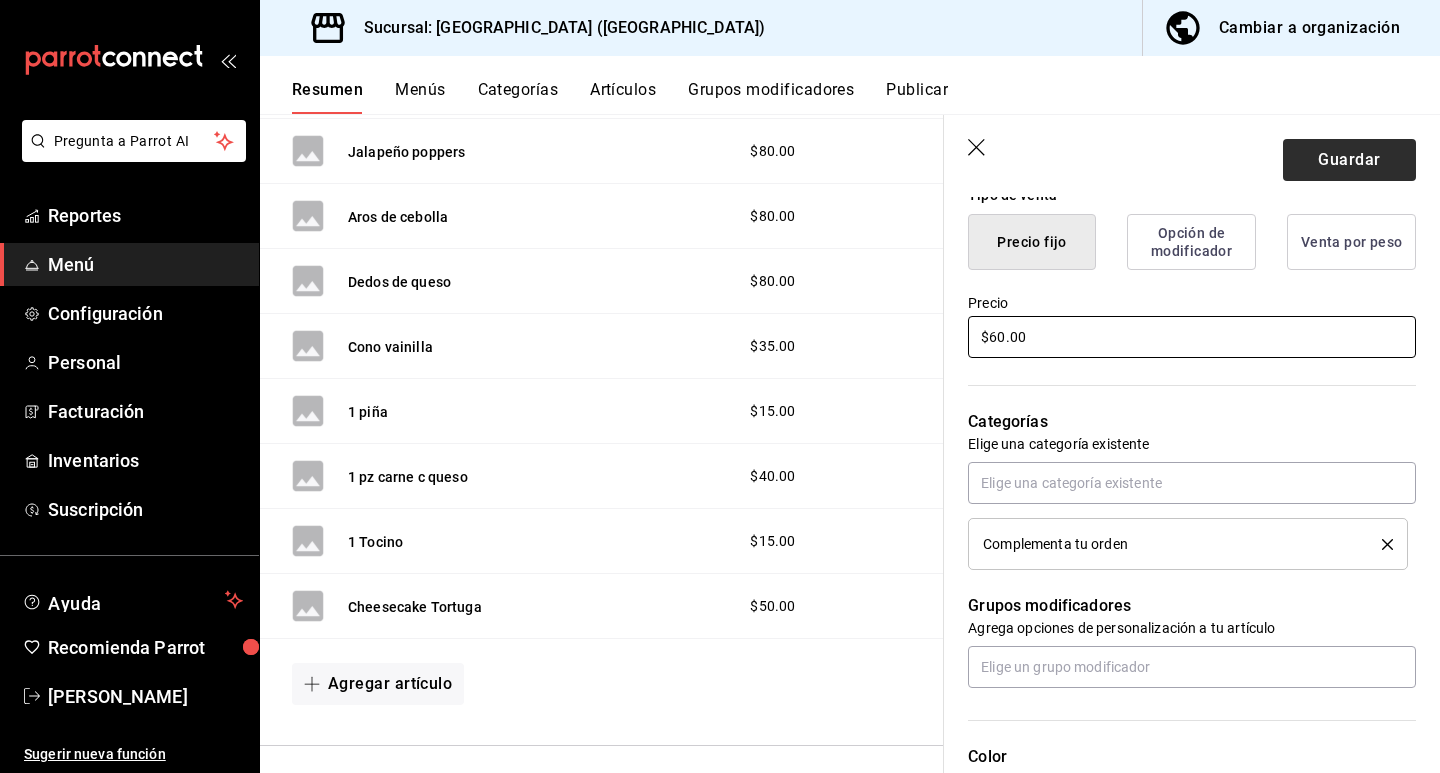 type on "$60.00" 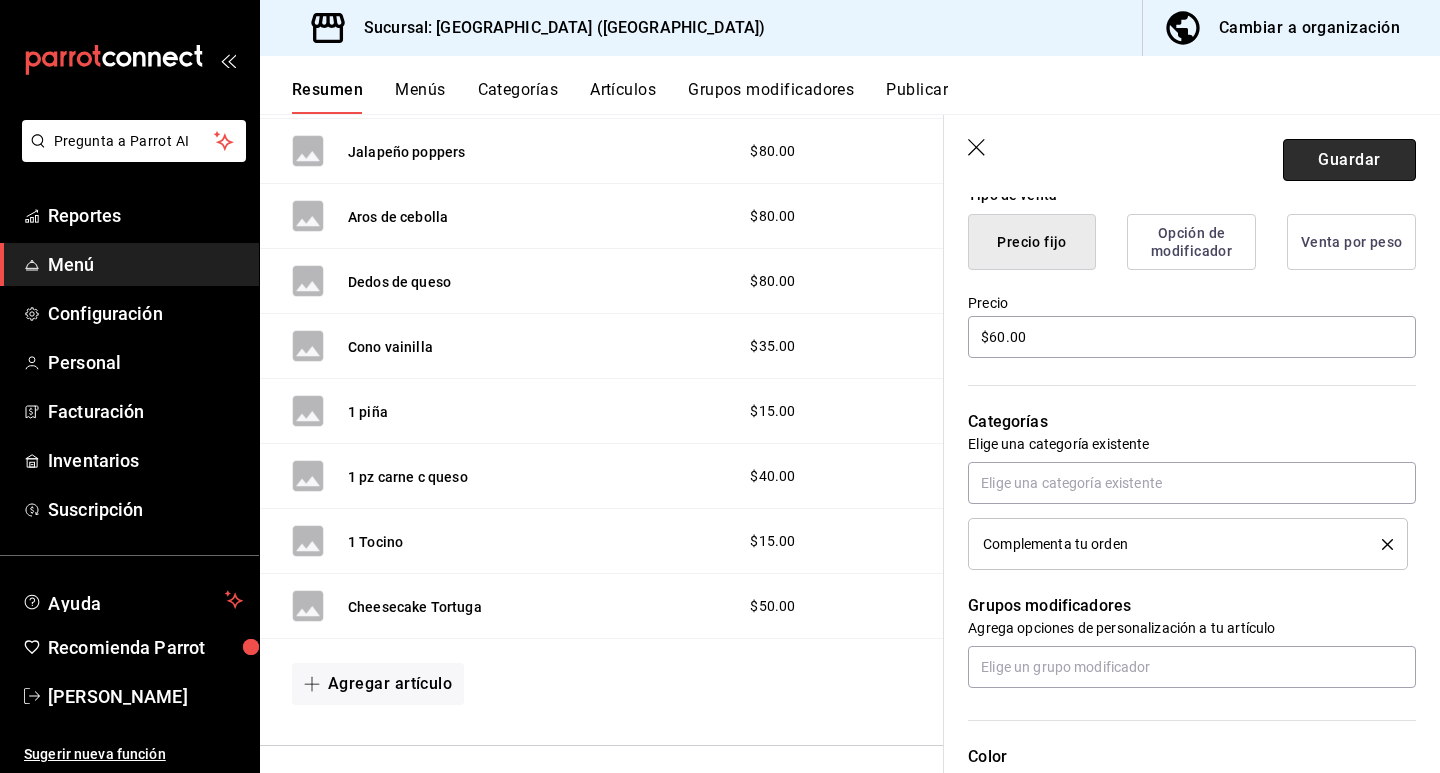 click on "Guardar" at bounding box center [1349, 160] 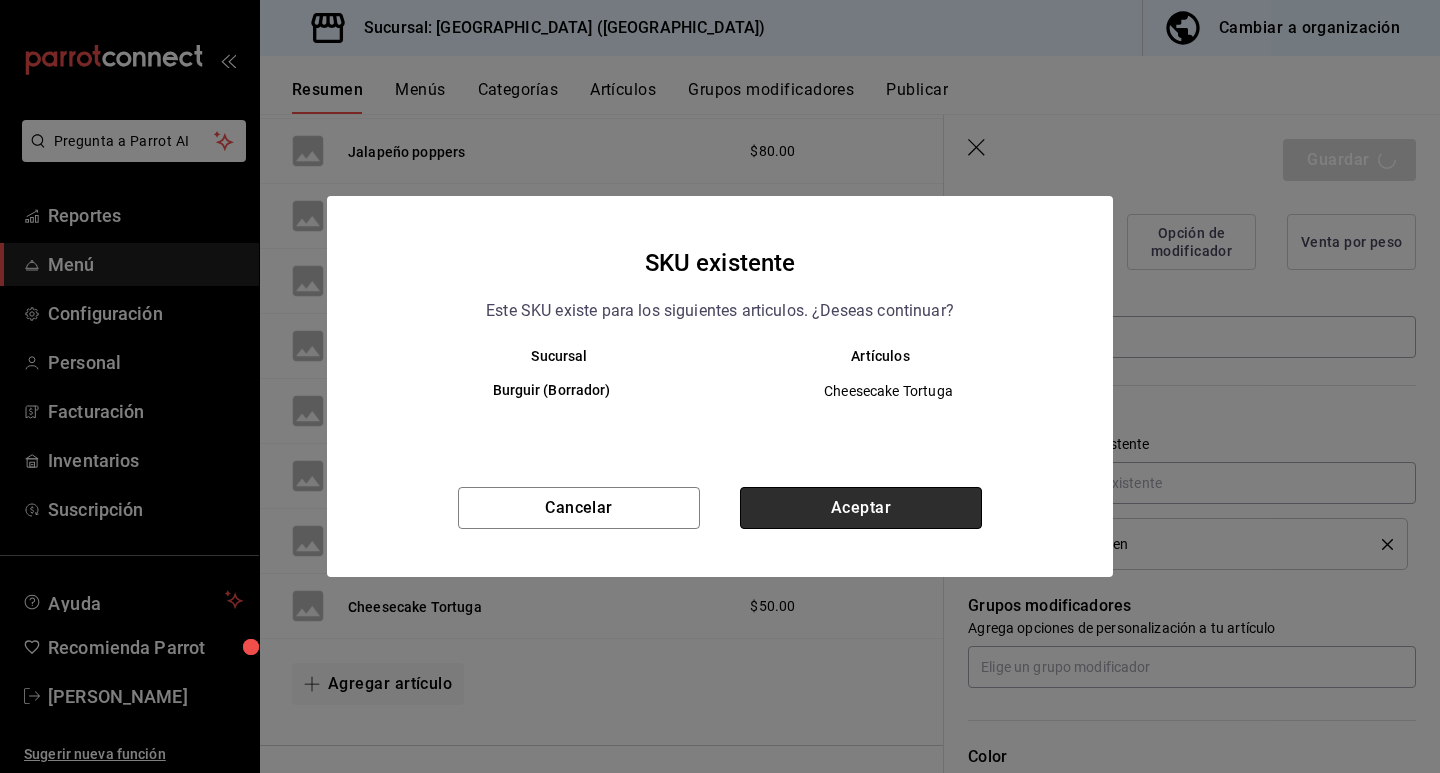 click on "Aceptar" at bounding box center (861, 508) 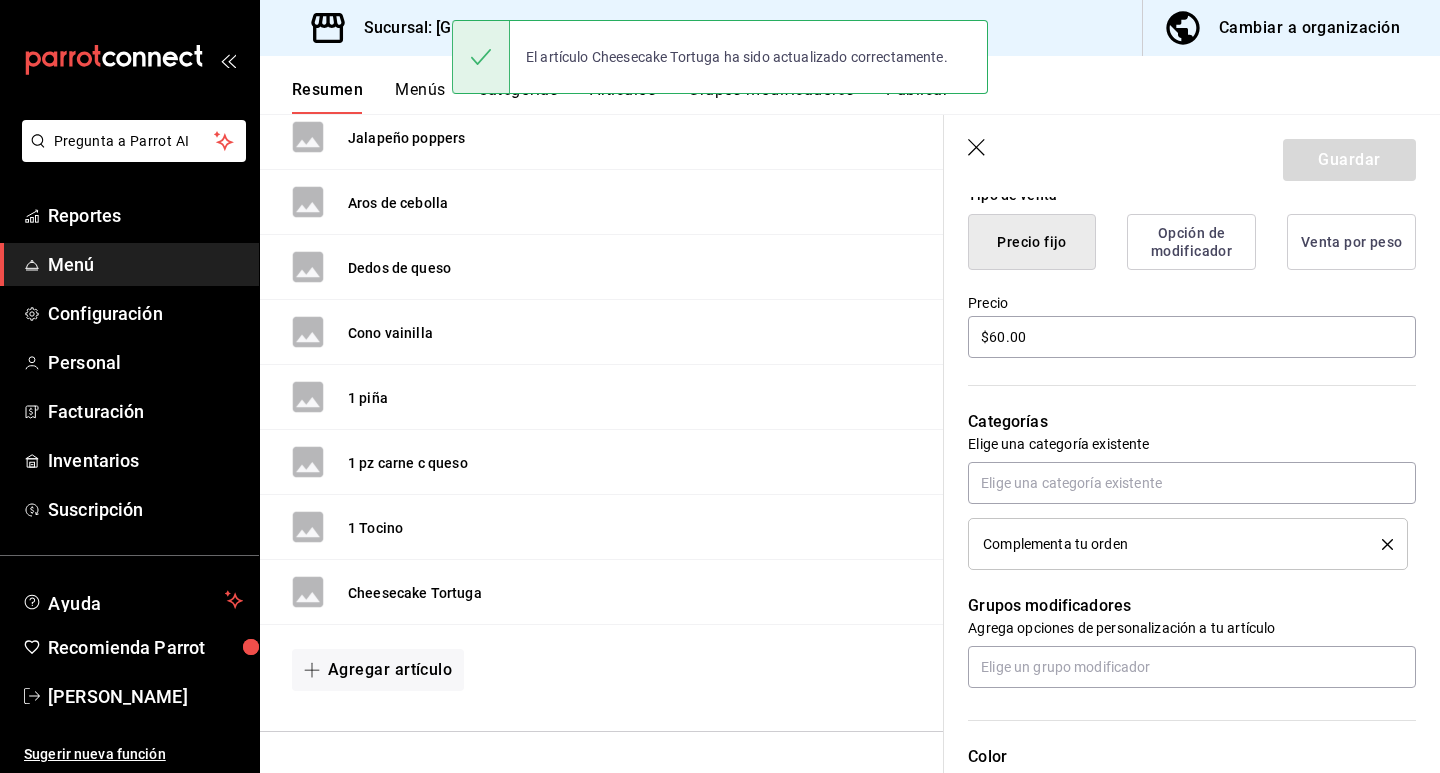 scroll, scrollTop: 1592, scrollLeft: 0, axis: vertical 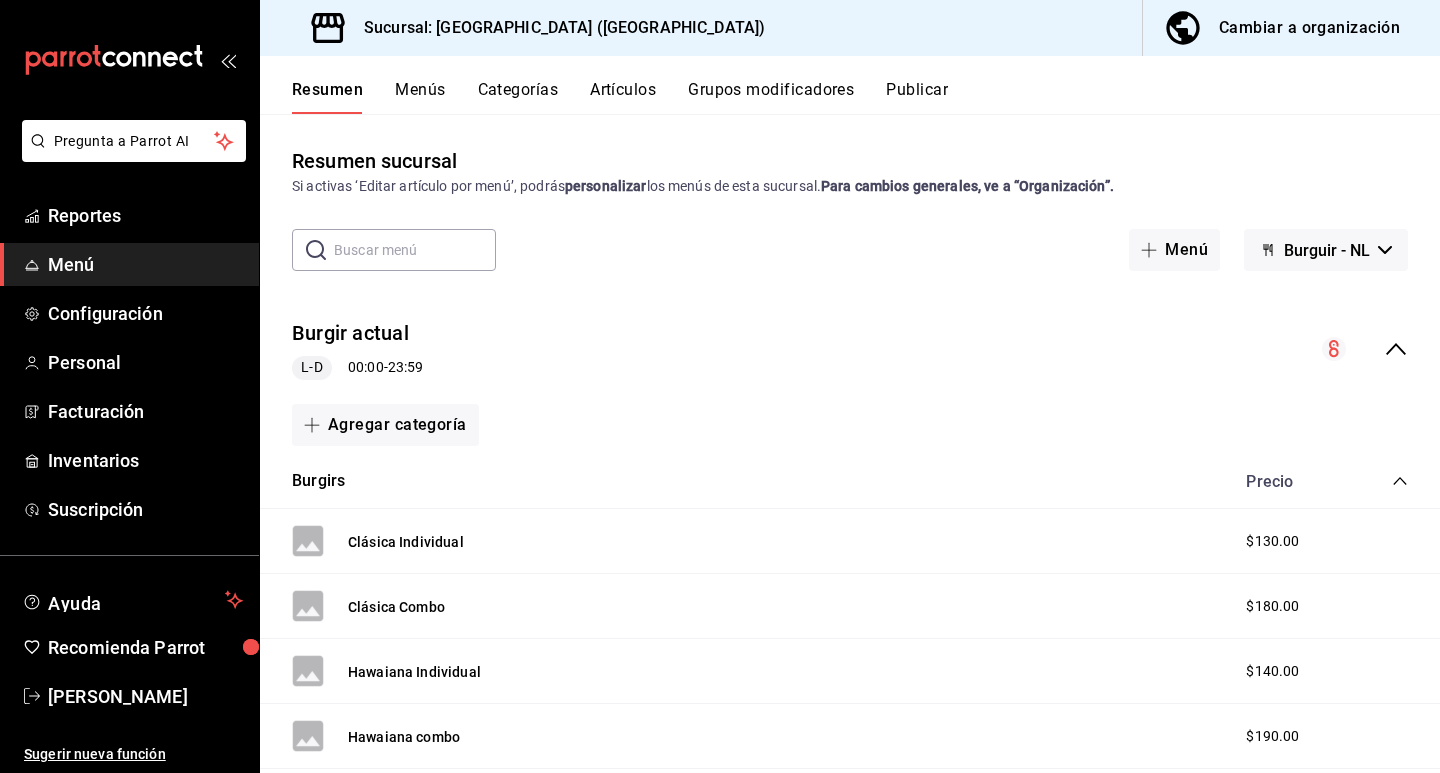 click on "Resumen Menús Categorías Artículos Grupos modificadores Publicar" at bounding box center [866, 97] 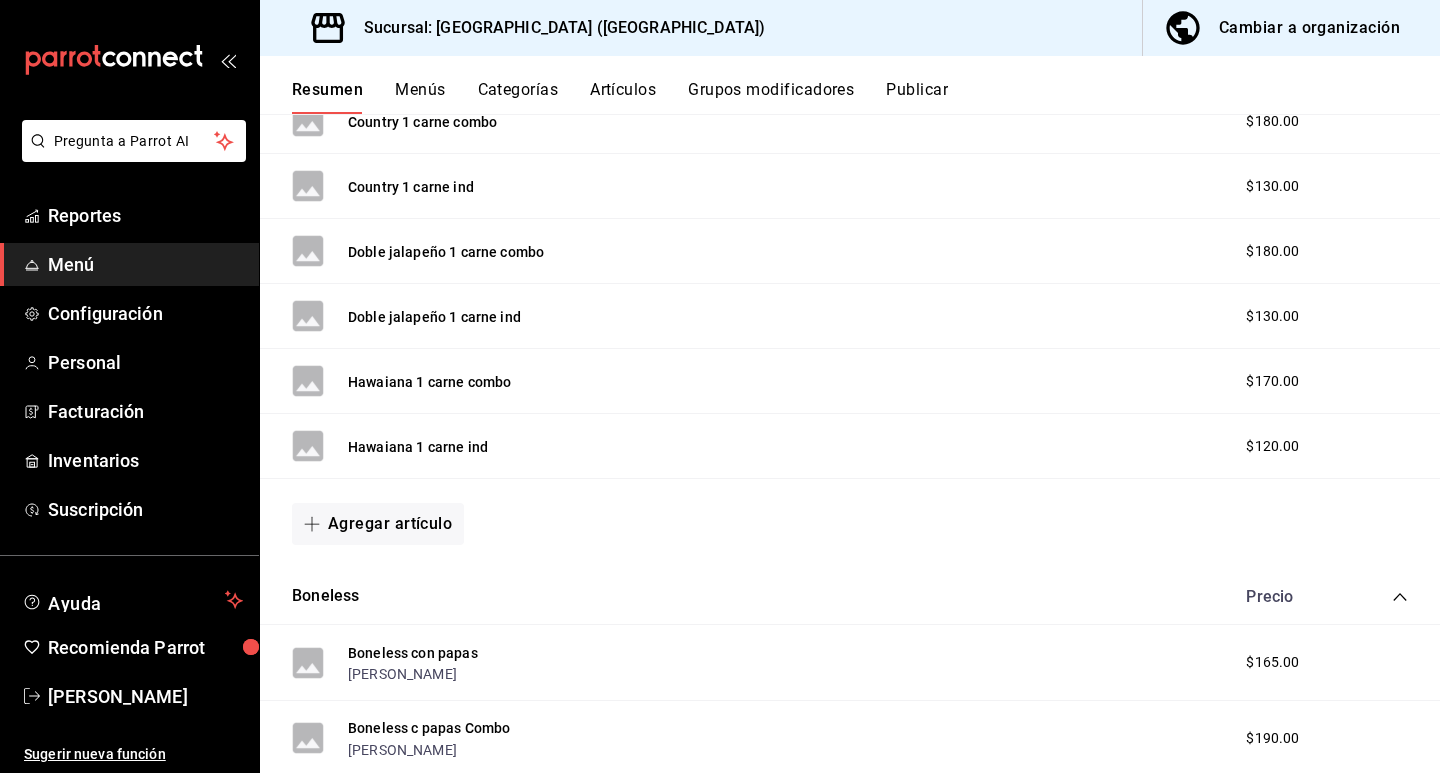 scroll, scrollTop: 2028, scrollLeft: 0, axis: vertical 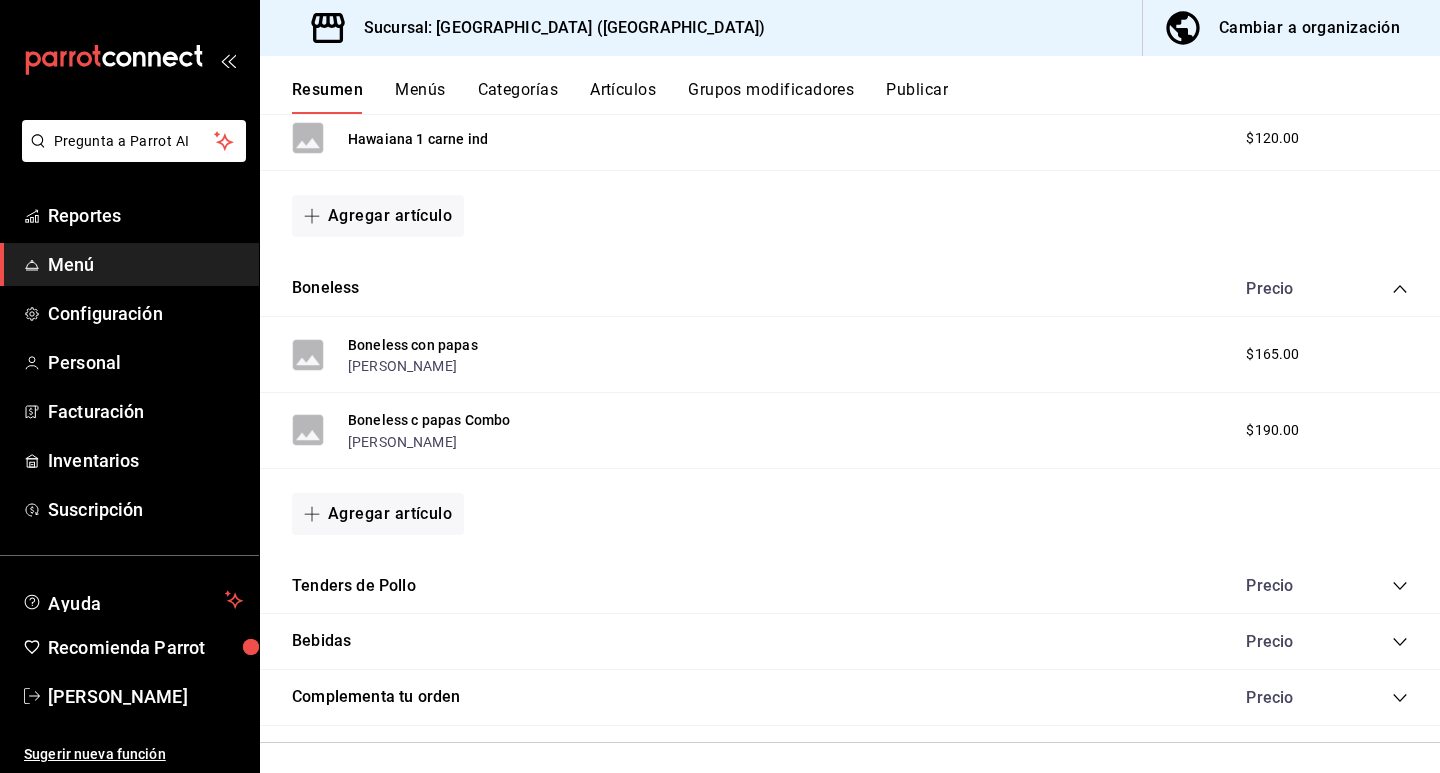 click 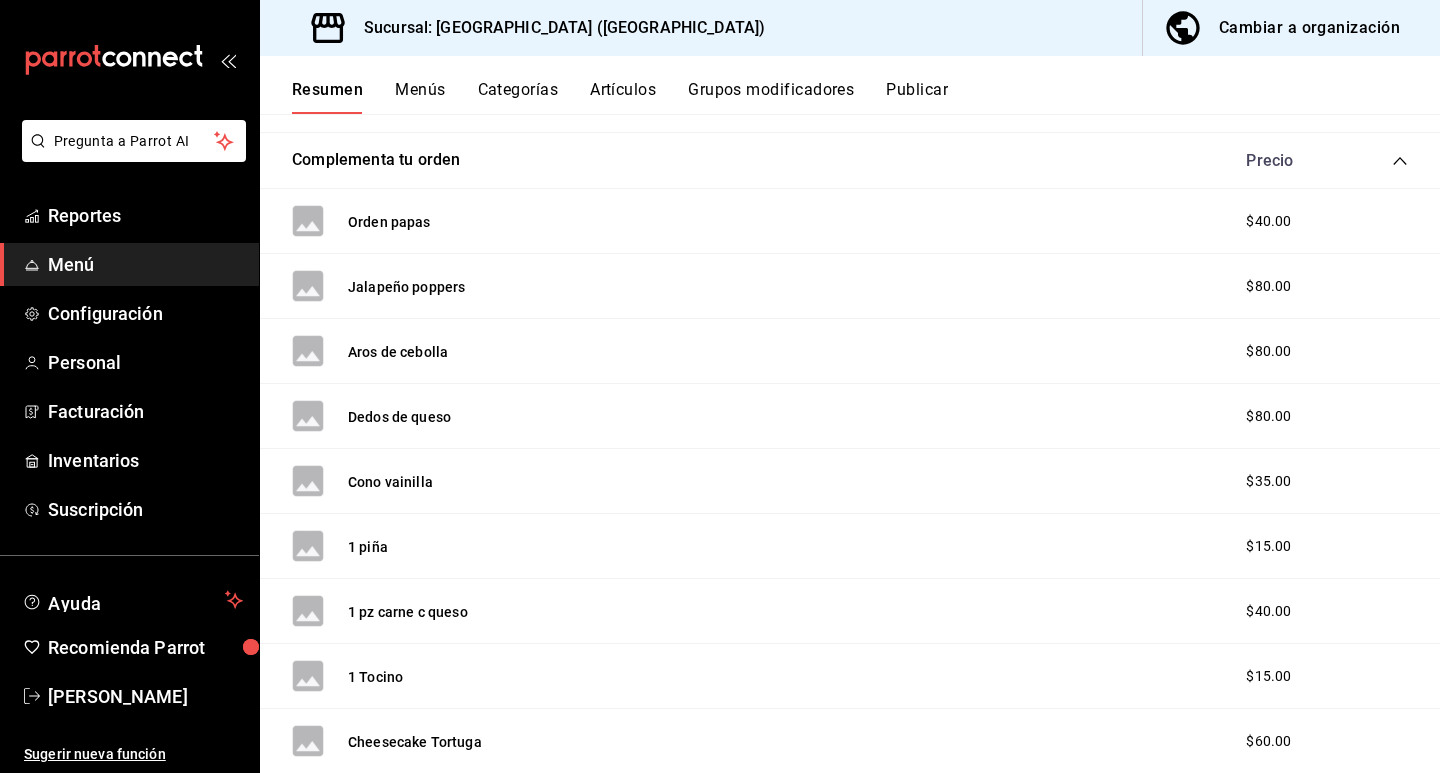 scroll, scrollTop: 2700, scrollLeft: 0, axis: vertical 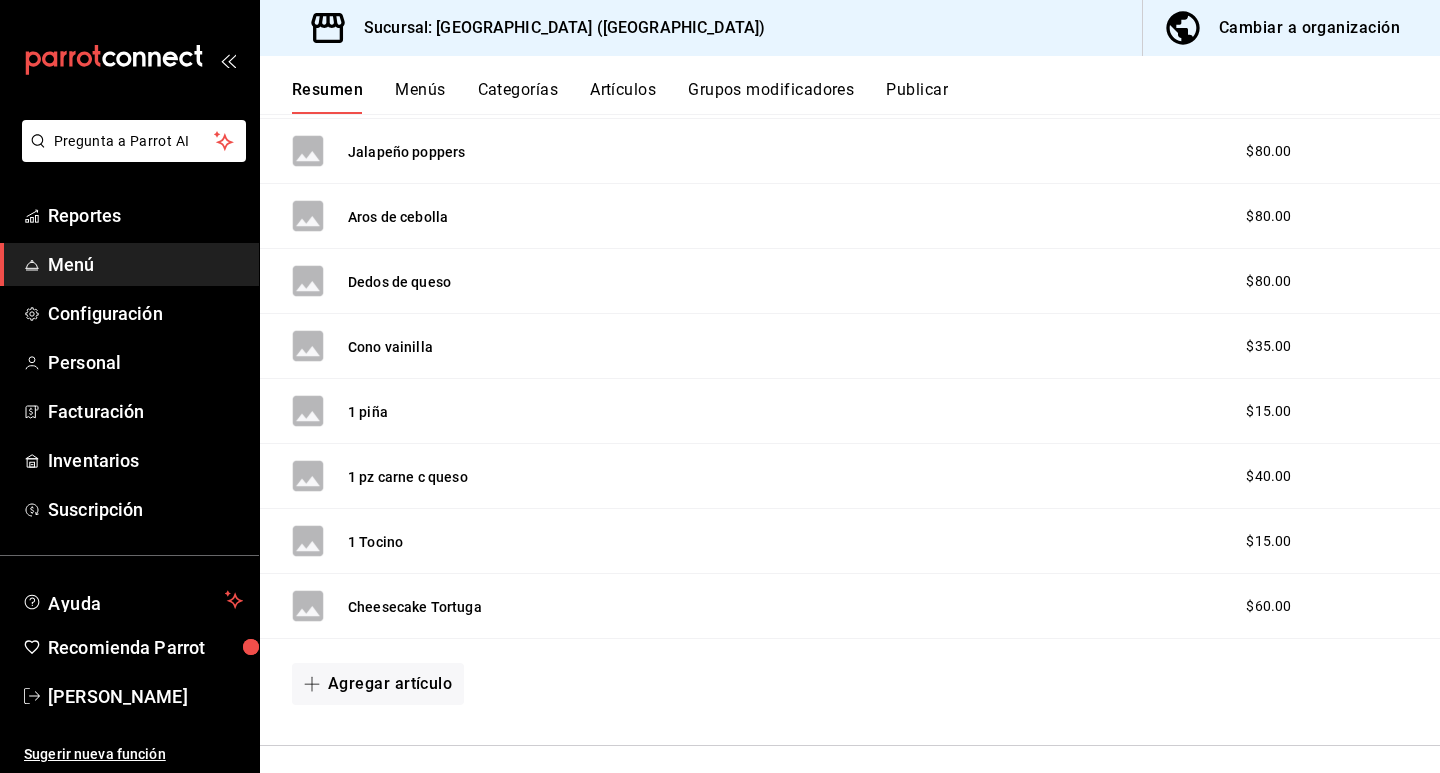 click on "Cambiar a organización" at bounding box center [1309, 28] 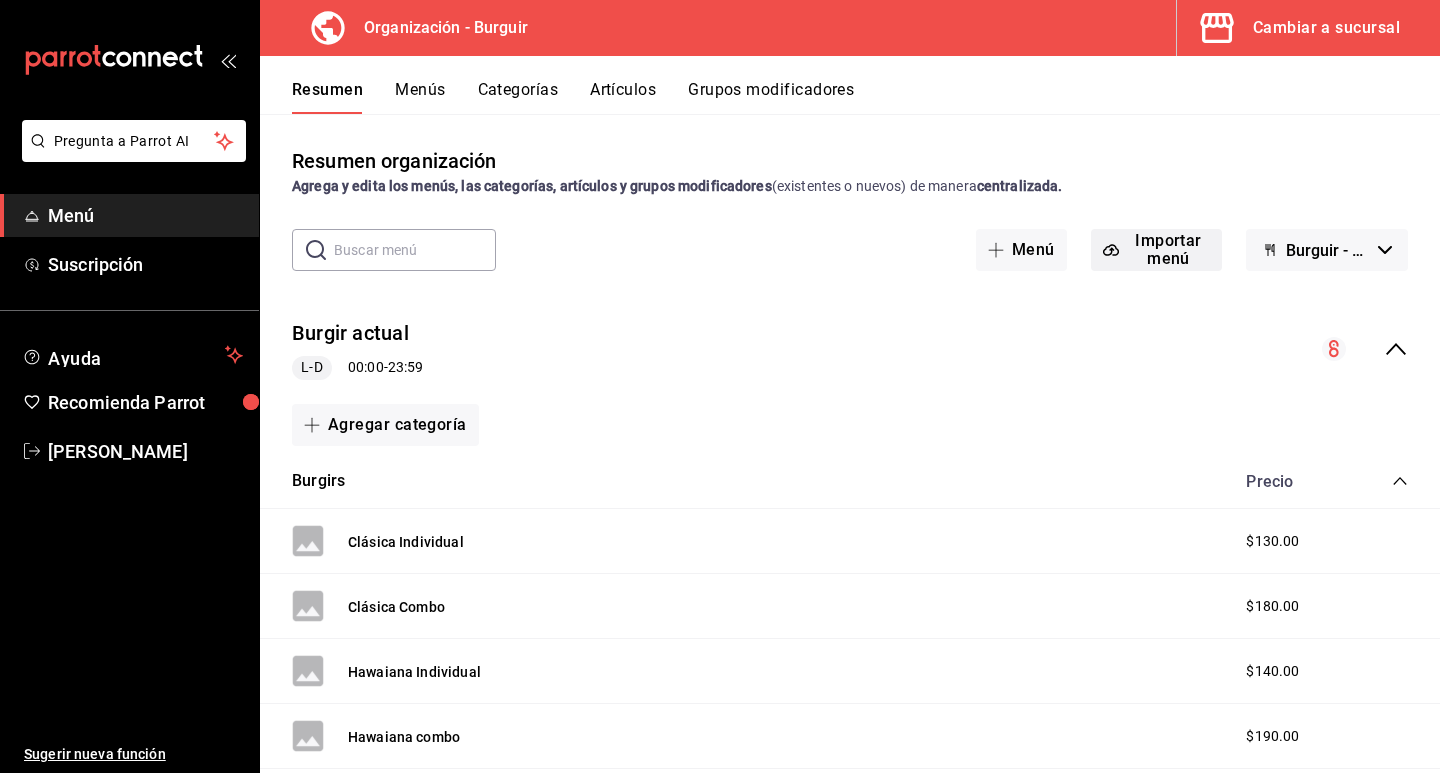 click on "Importar menú" at bounding box center [1156, 250] 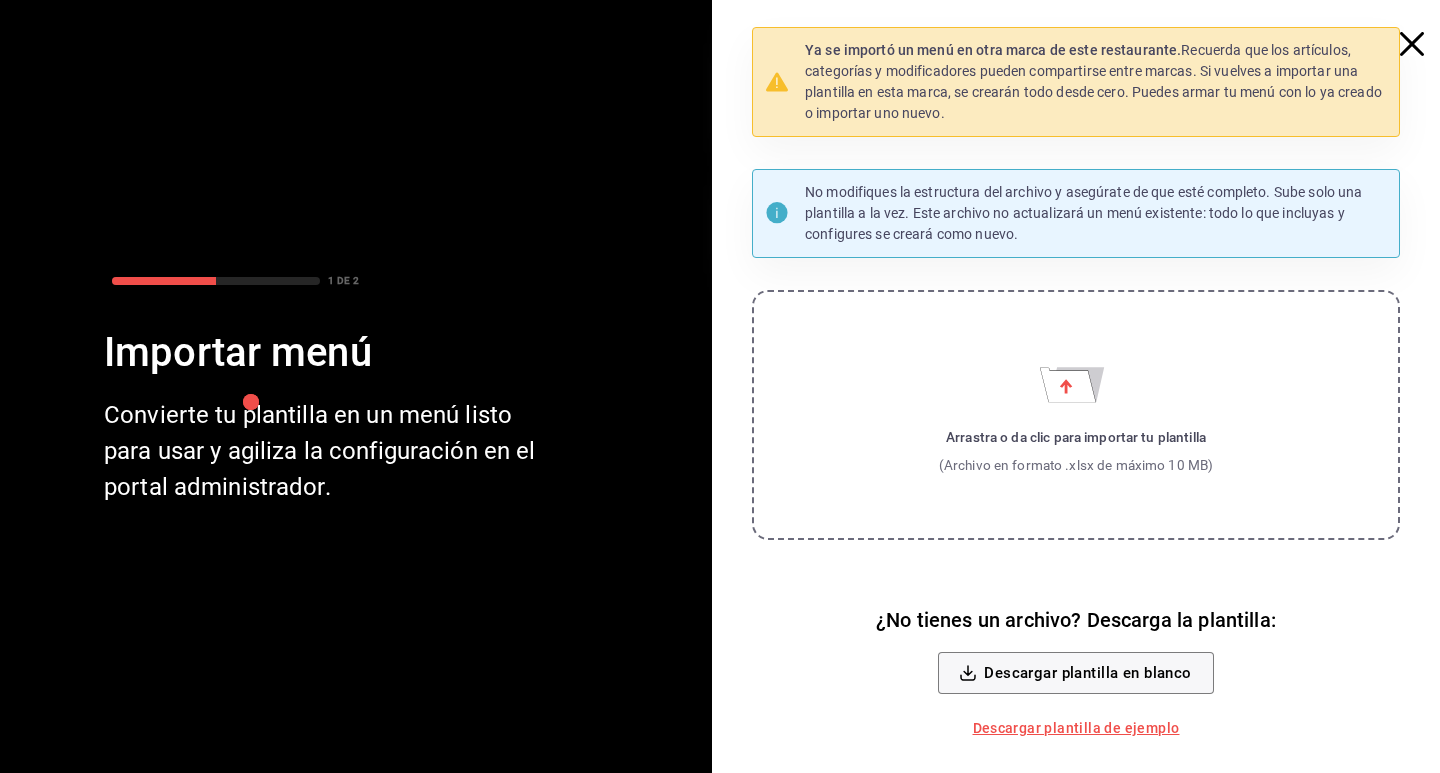 click 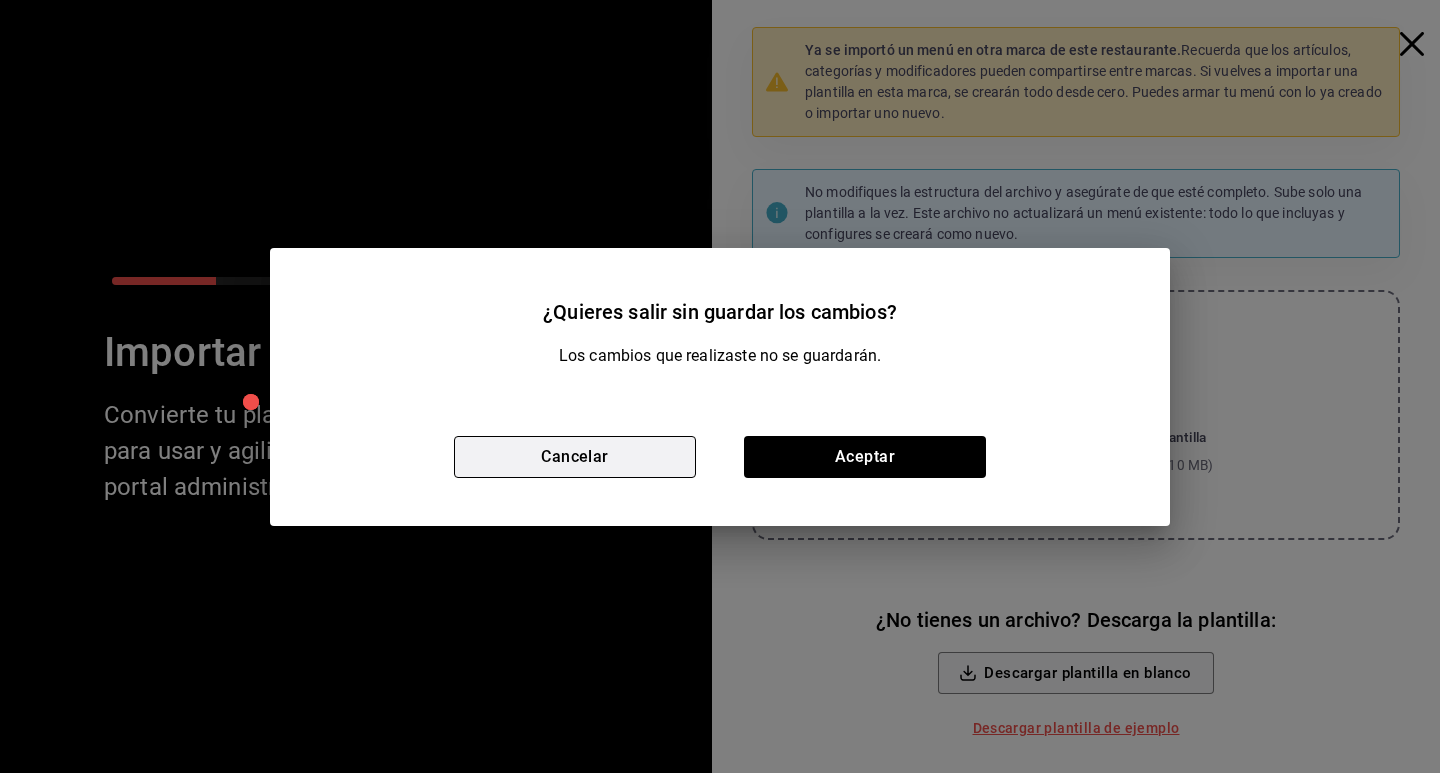 click on "Cancelar" at bounding box center [575, 457] 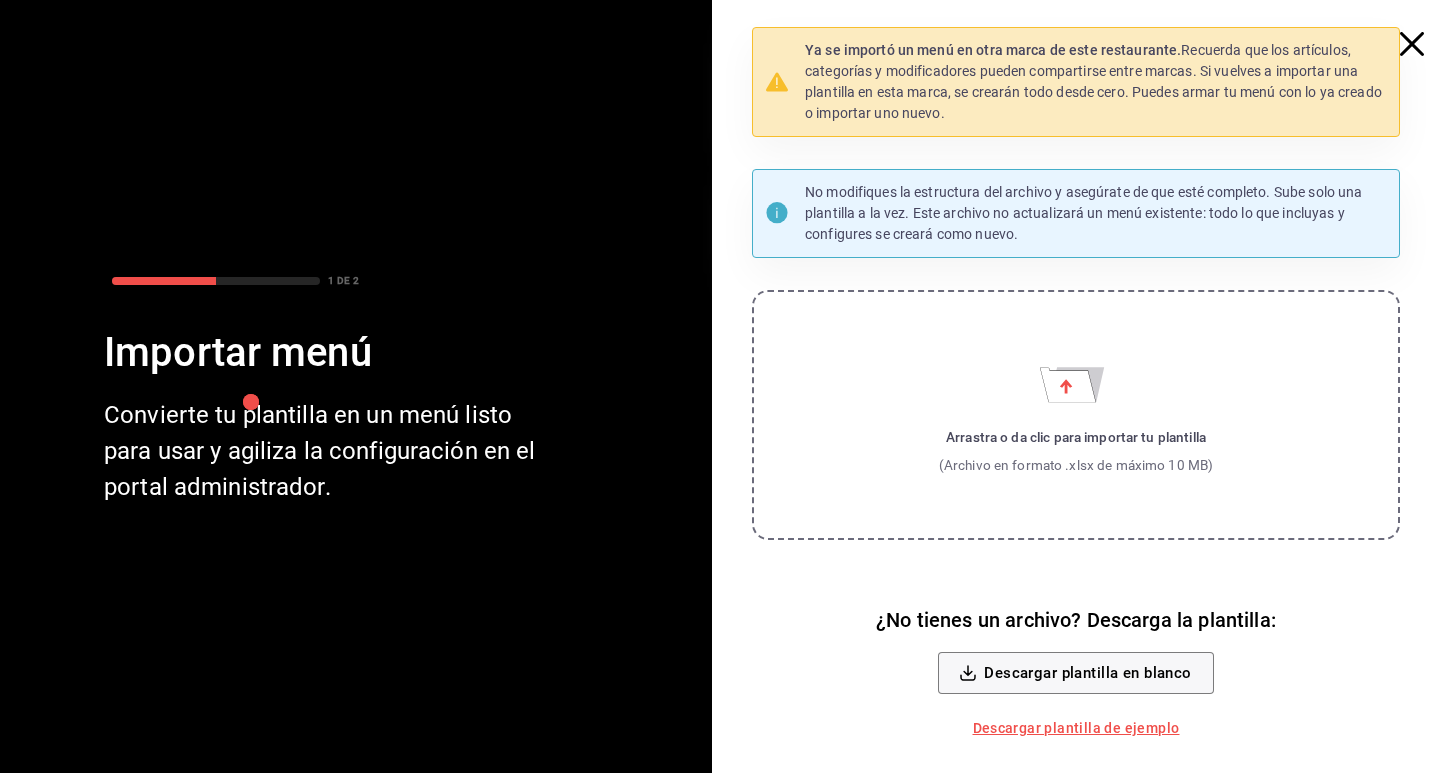 click 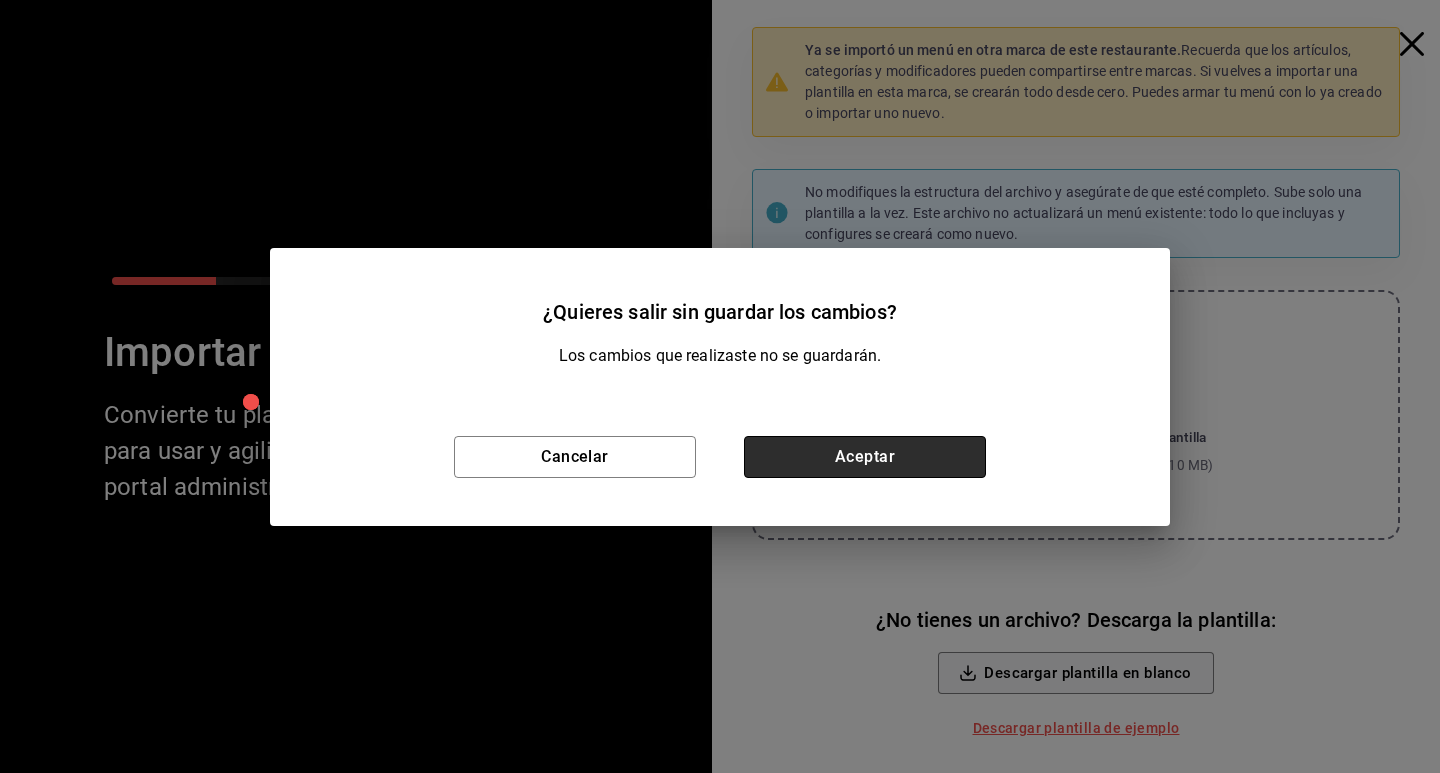 click on "Aceptar" at bounding box center (865, 457) 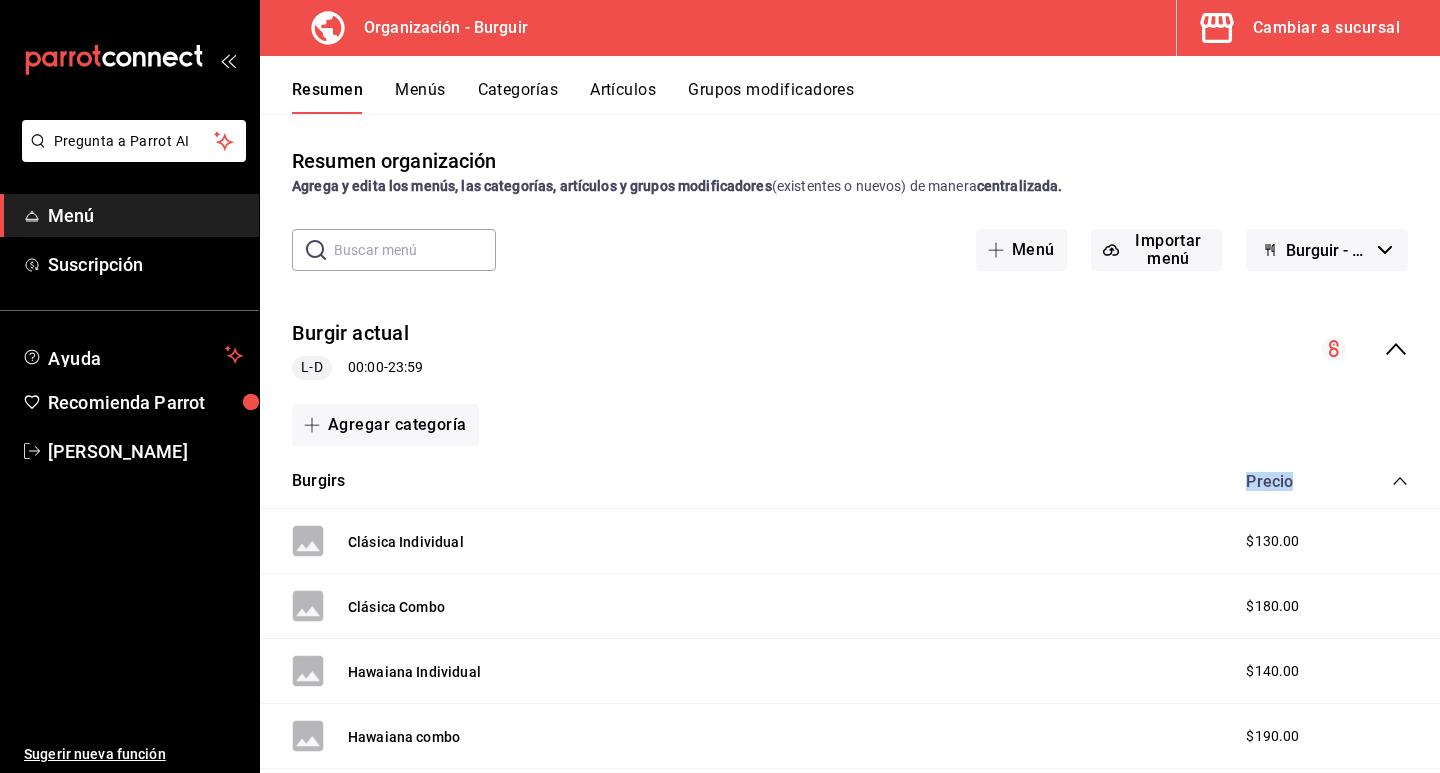 click on "Agregar categoría" at bounding box center [850, 425] 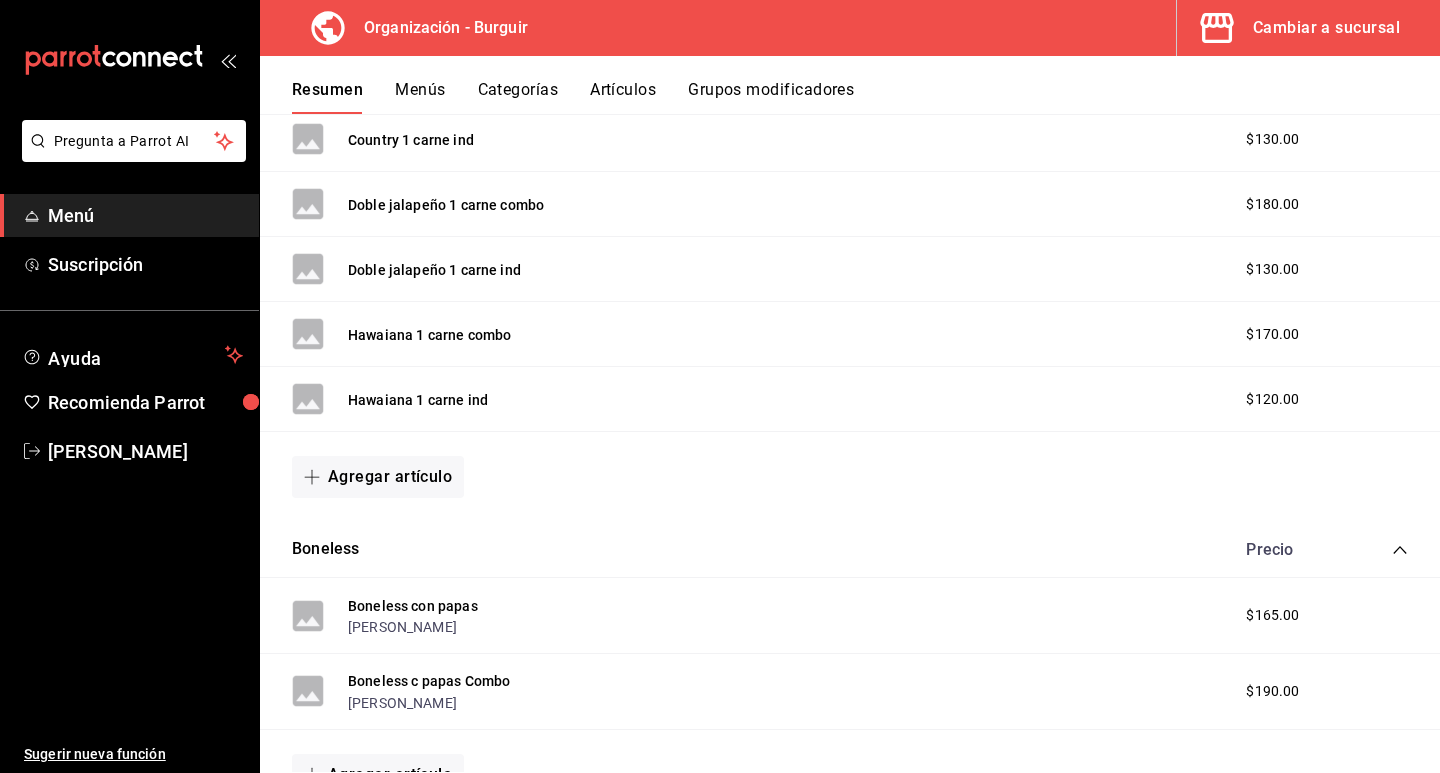 scroll, scrollTop: 2028, scrollLeft: 0, axis: vertical 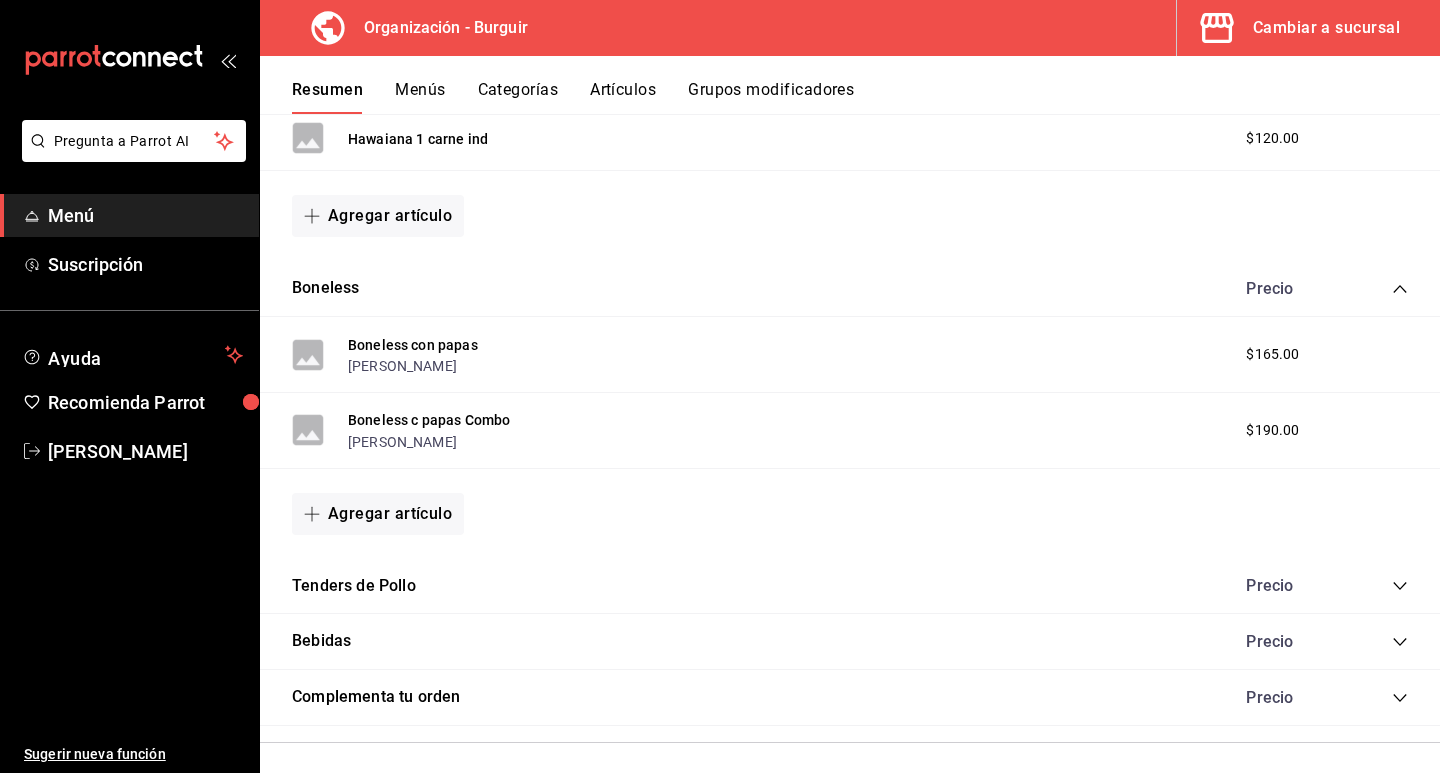 click on "Complementa tu orden Precio" at bounding box center (850, 698) 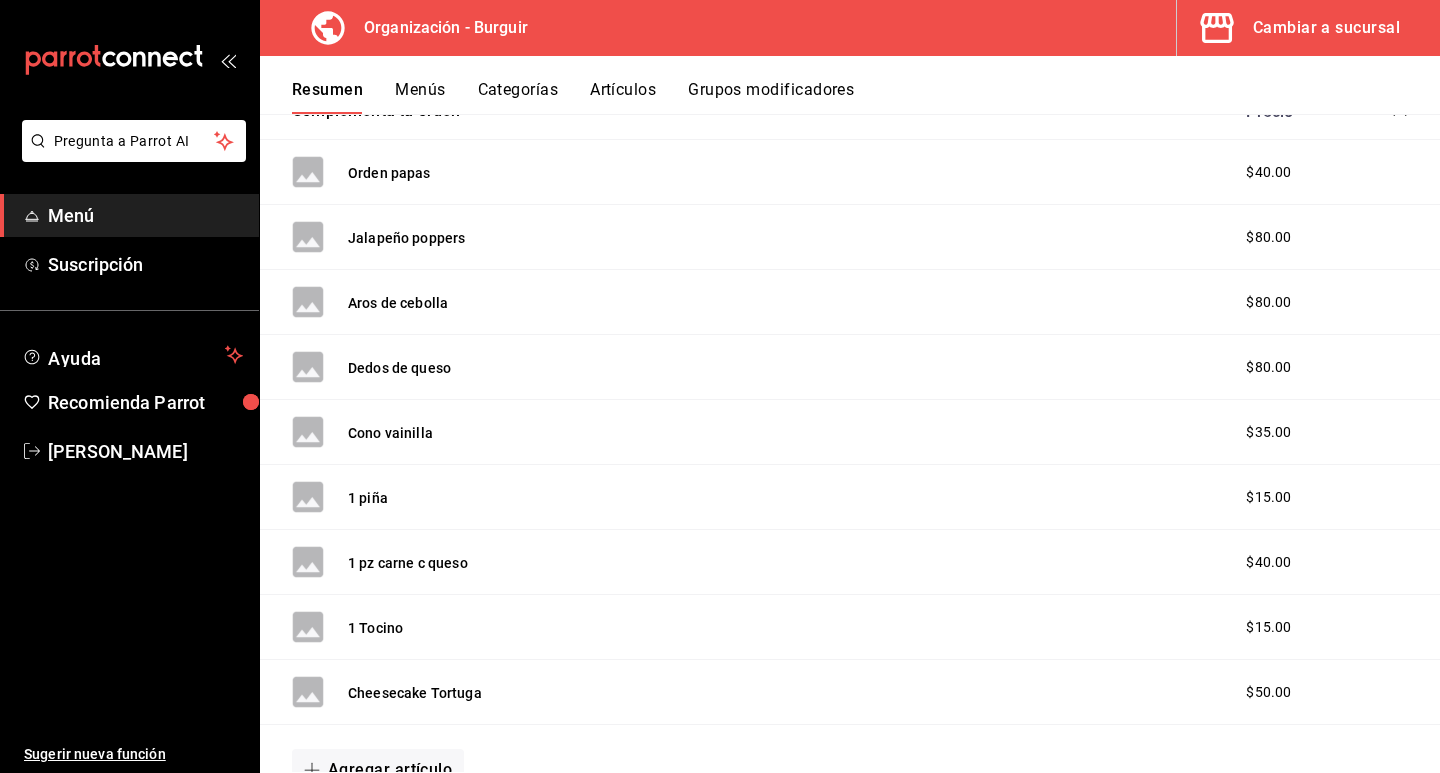 scroll, scrollTop: 2700, scrollLeft: 0, axis: vertical 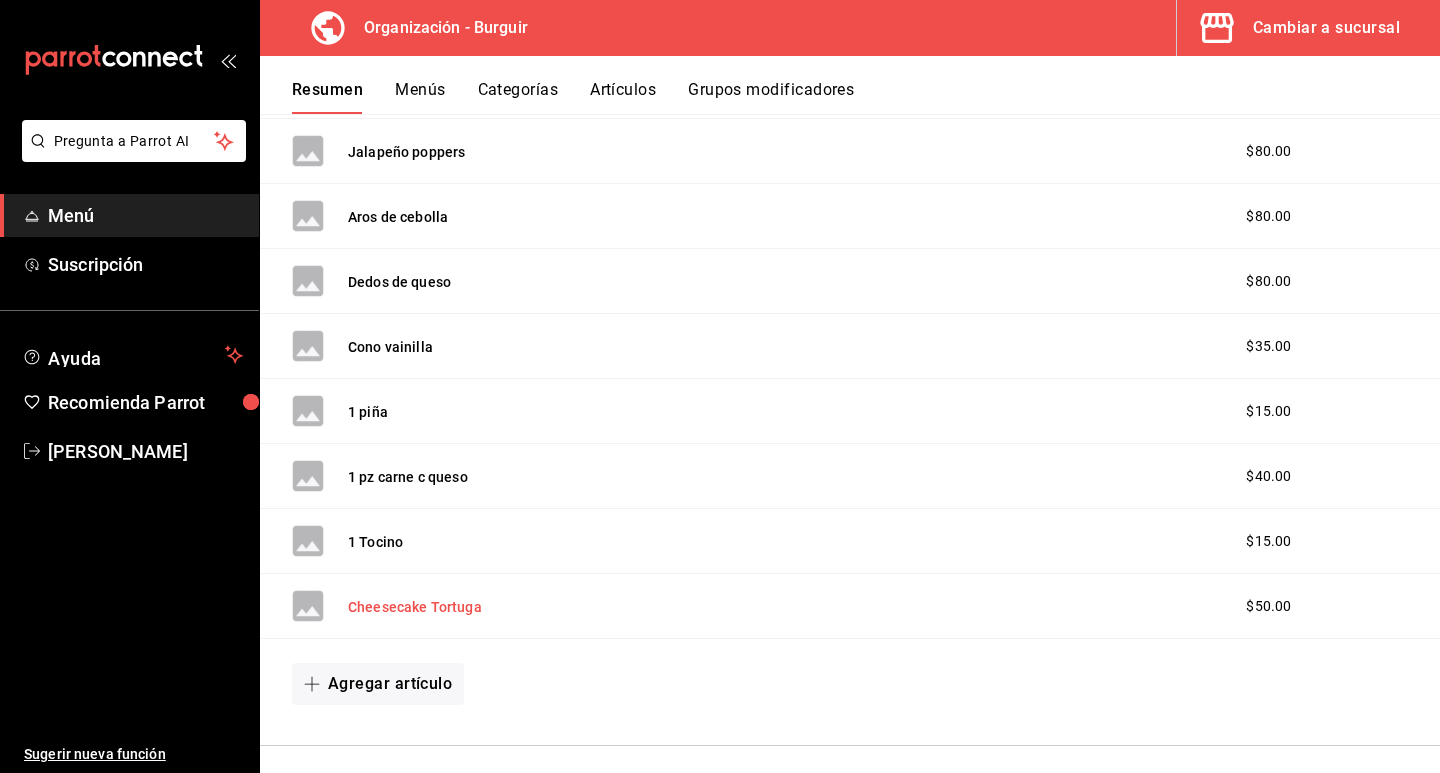 click on "Cheesecake Tortuga" at bounding box center [415, 607] 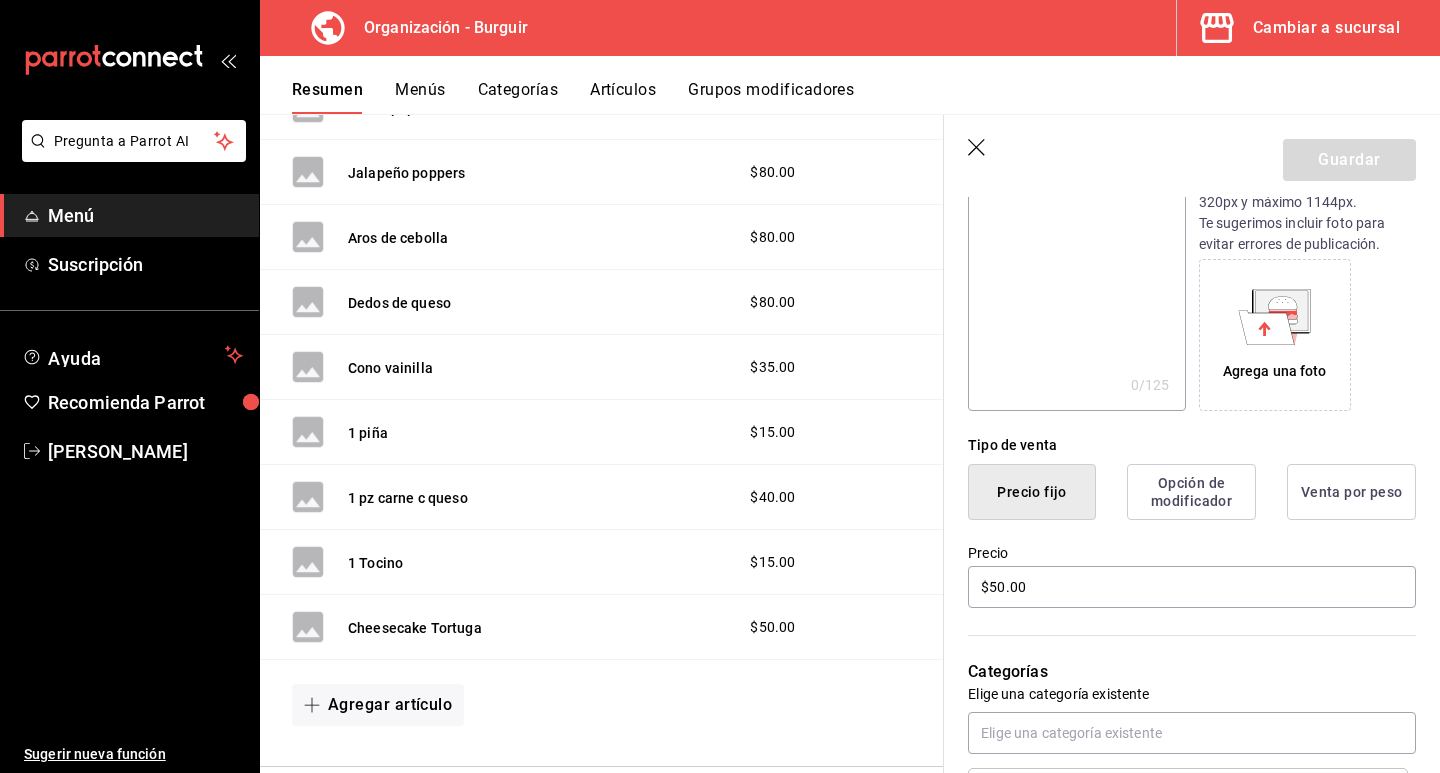 scroll, scrollTop: 341, scrollLeft: 0, axis: vertical 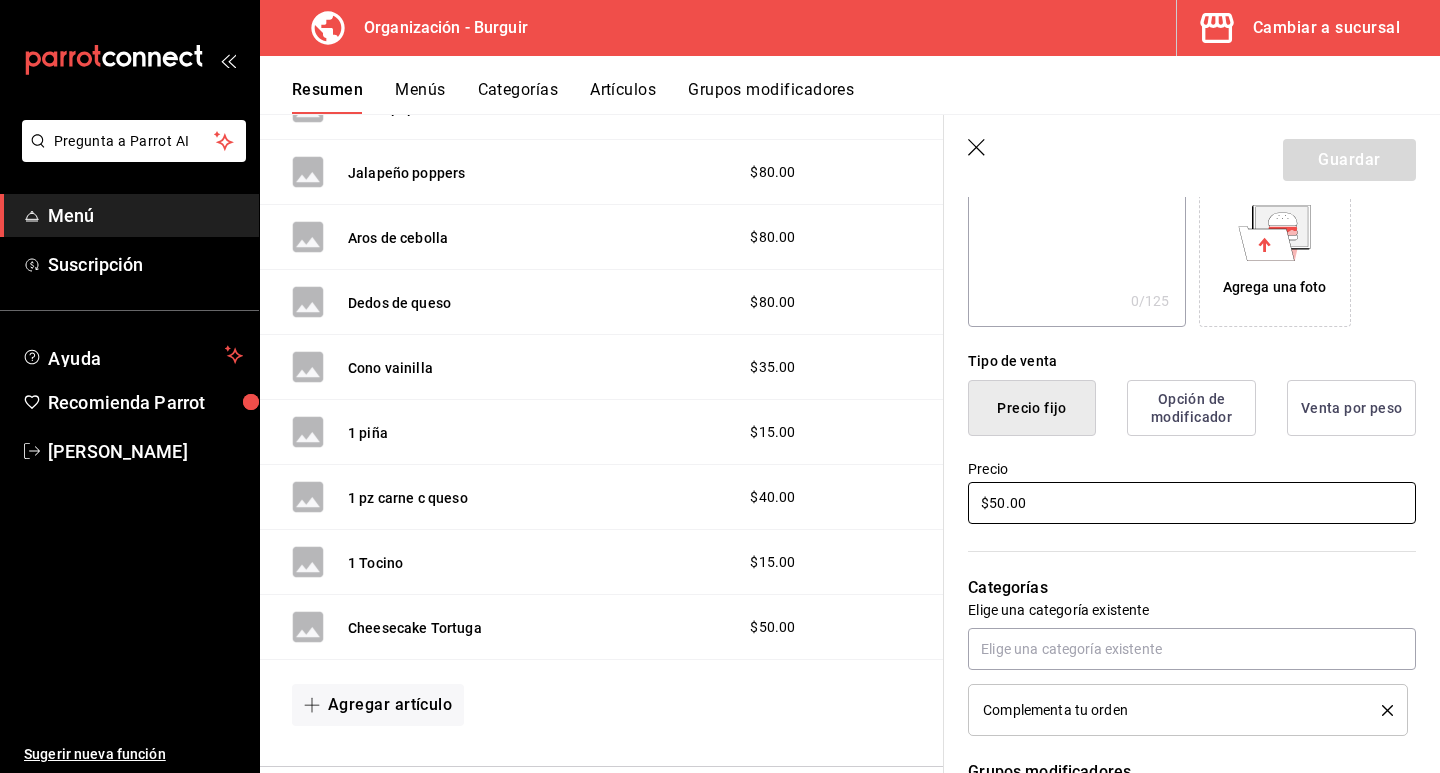 click on "$50.00" at bounding box center (1192, 503) 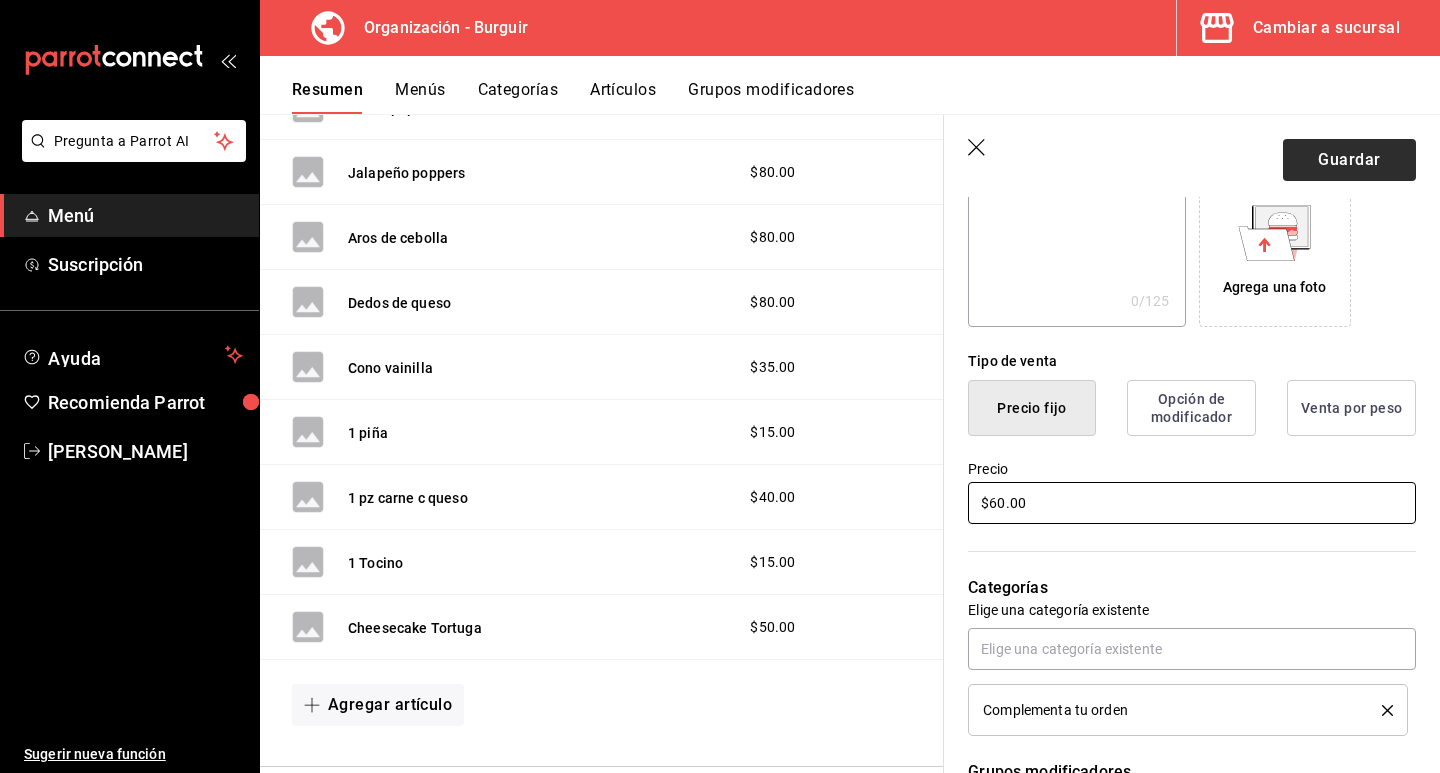 type on "$60.00" 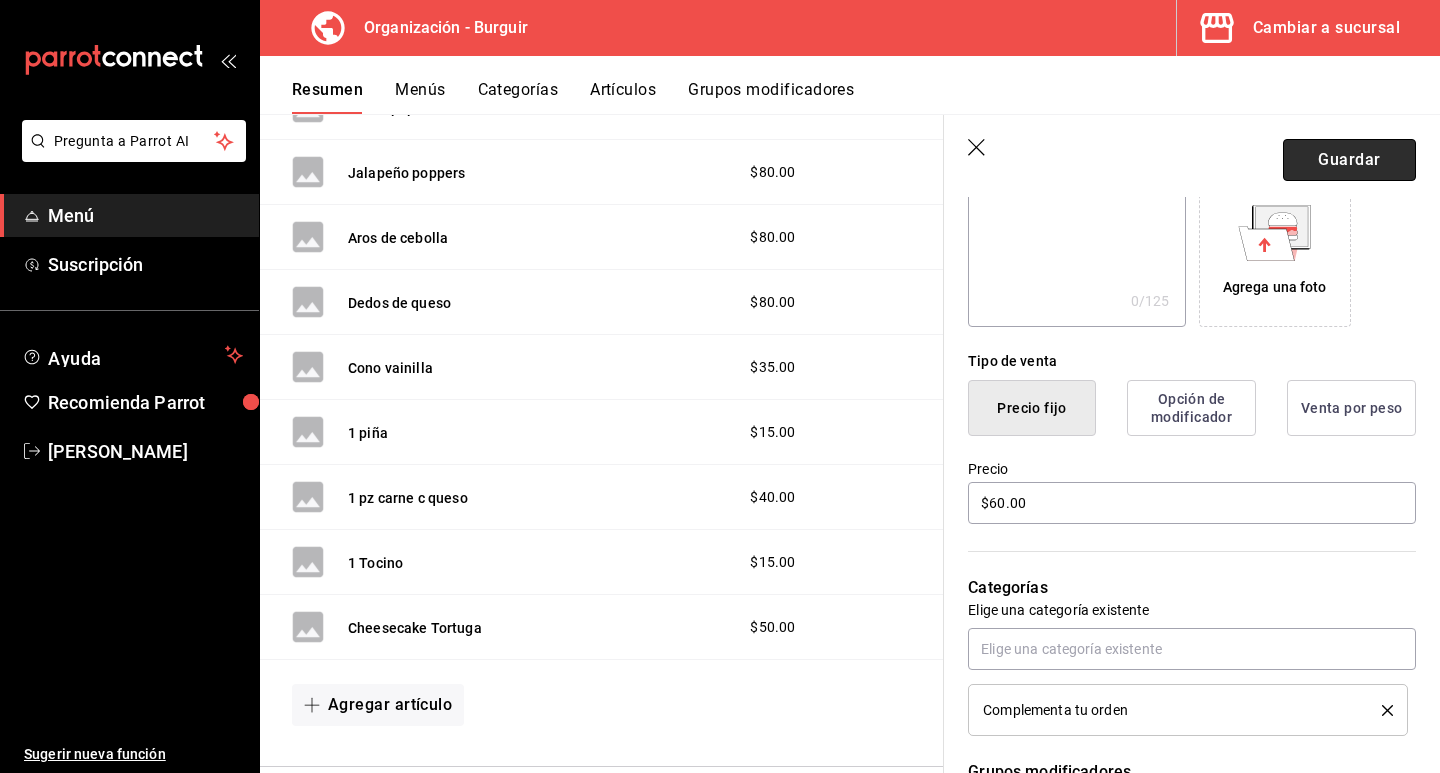 click on "Guardar" at bounding box center (1349, 160) 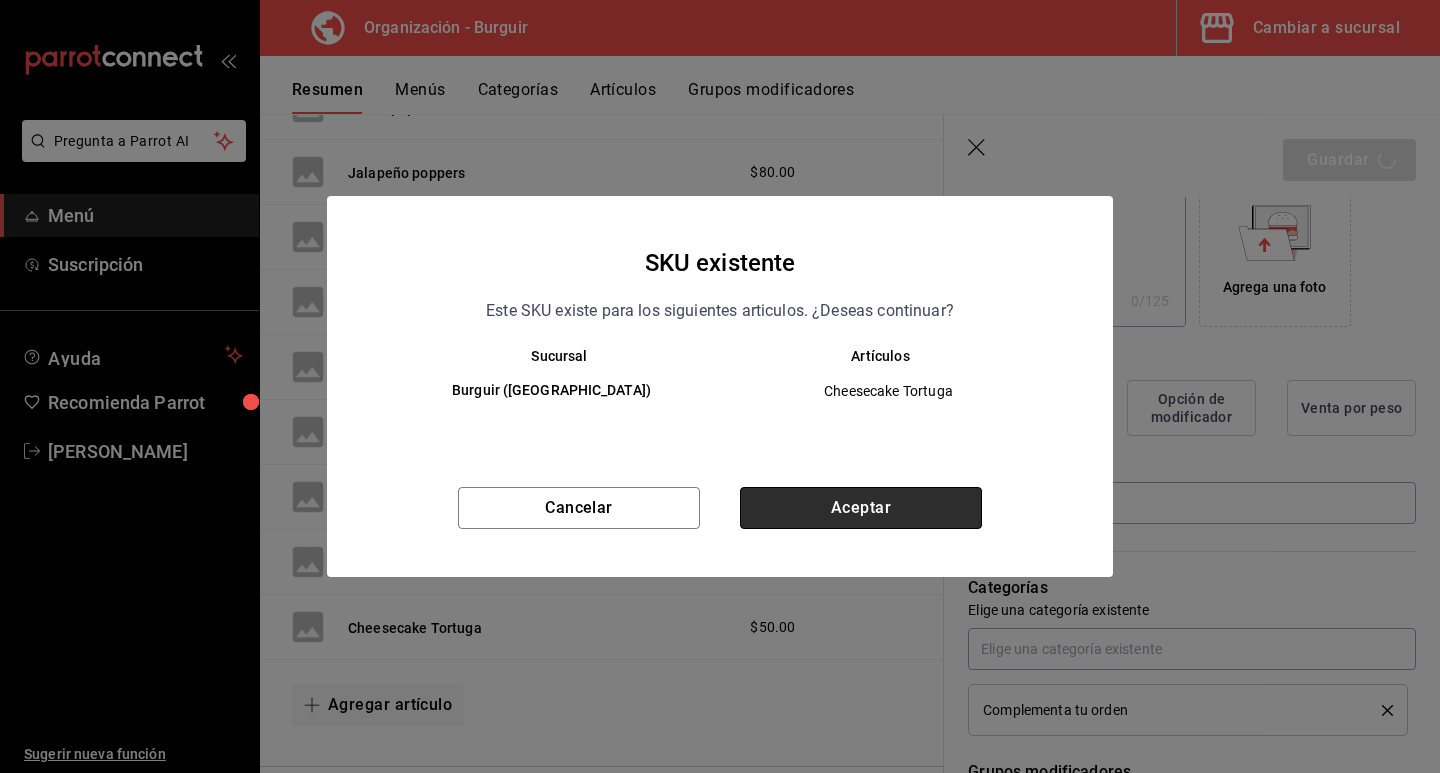 click on "Aceptar" at bounding box center [861, 508] 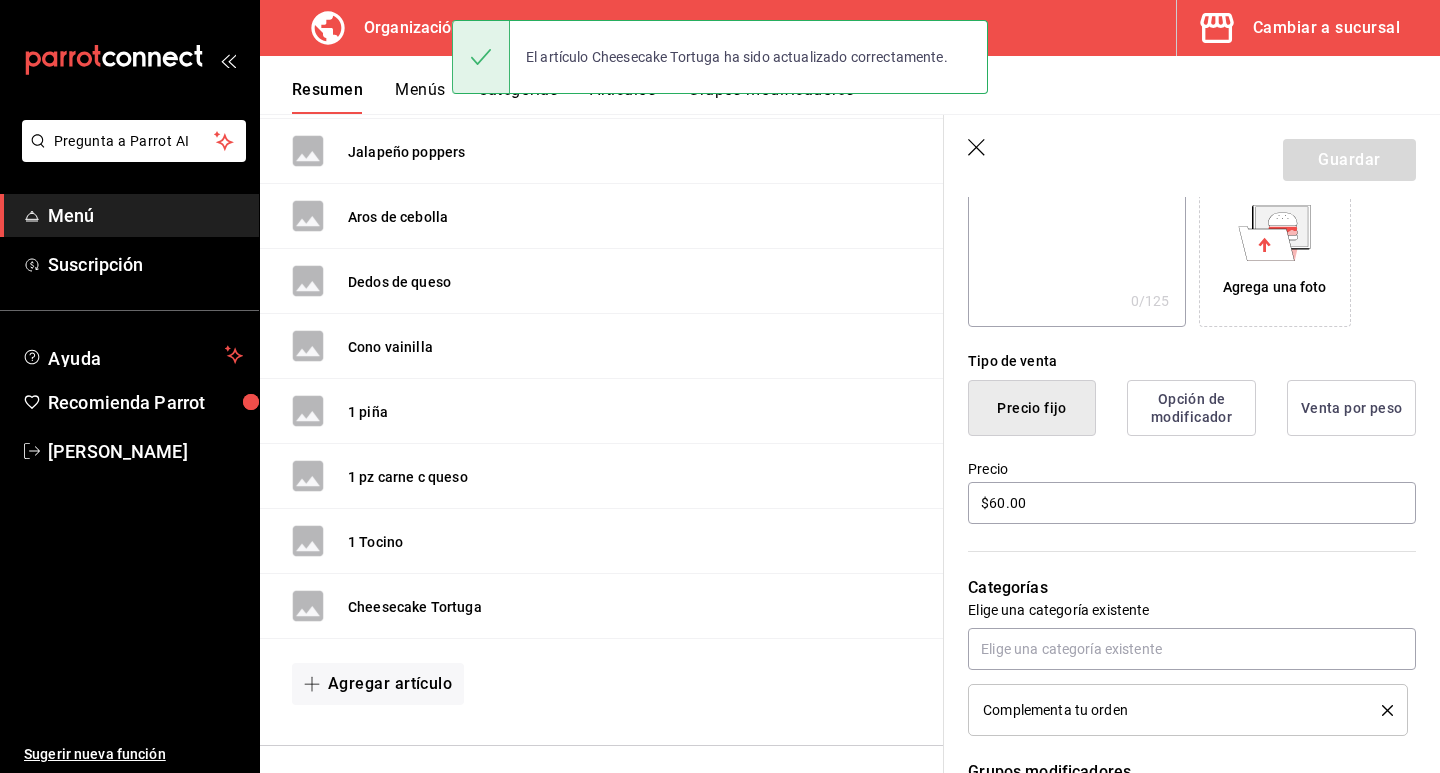 scroll, scrollTop: 0, scrollLeft: 0, axis: both 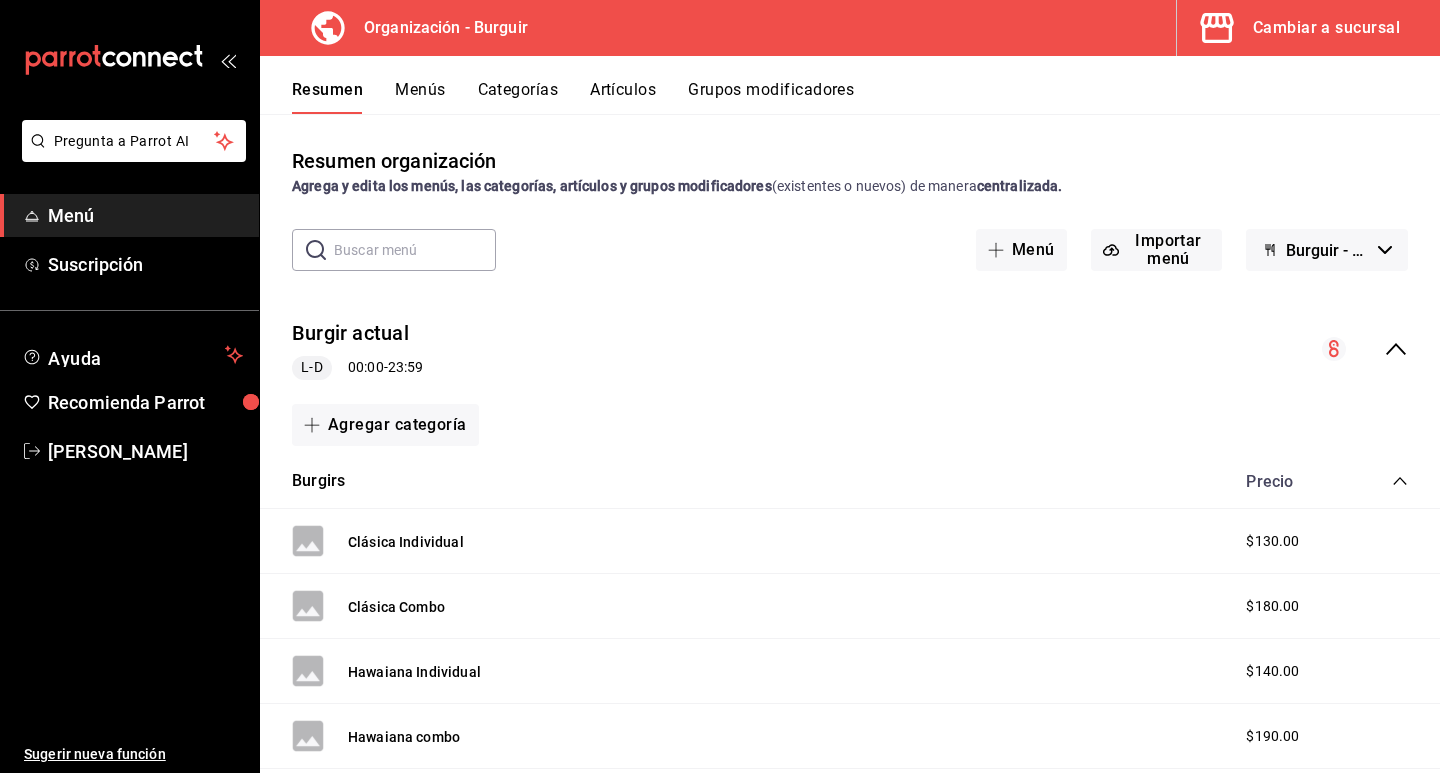 click on "Cambiar a sucursal" at bounding box center [1300, 28] 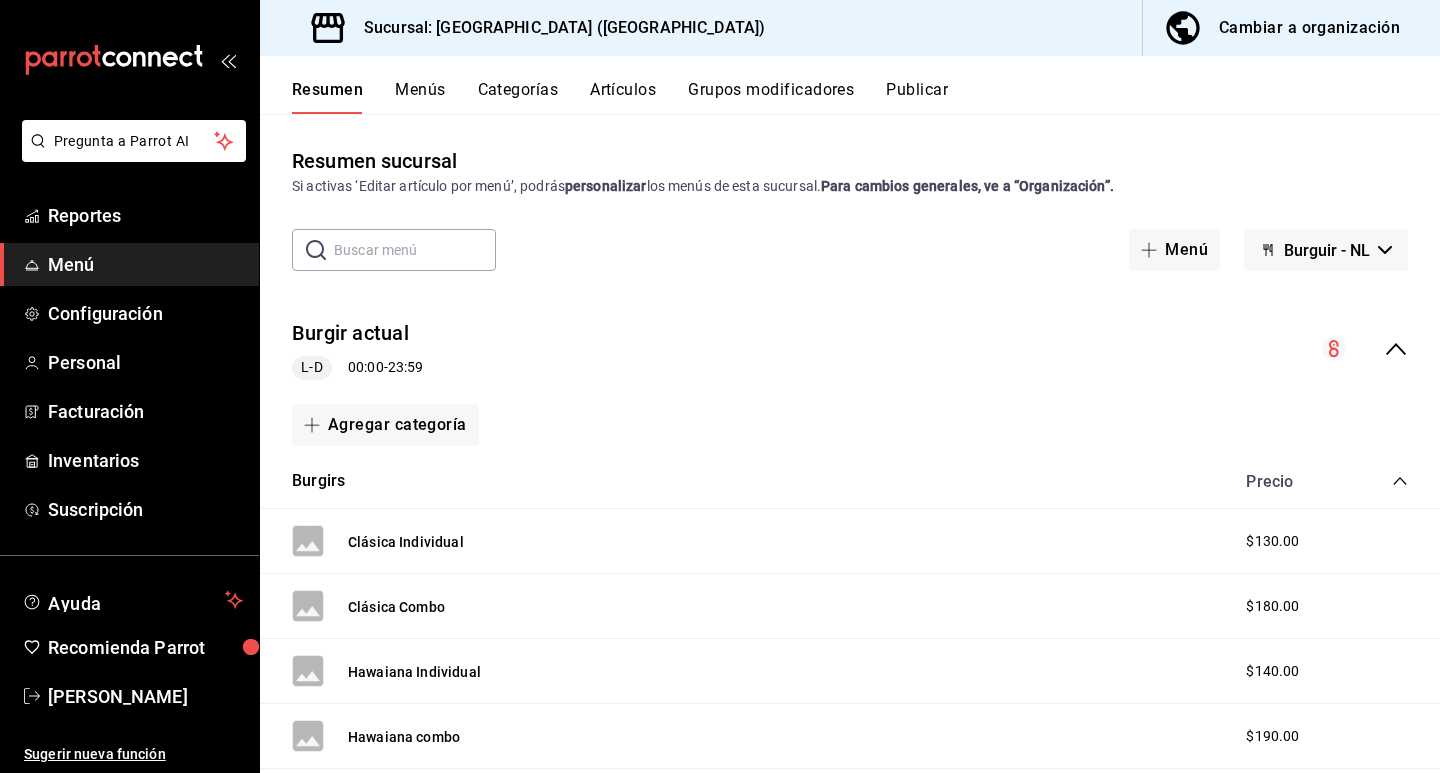 click on "Cambiar a organización" at bounding box center (1283, 28) 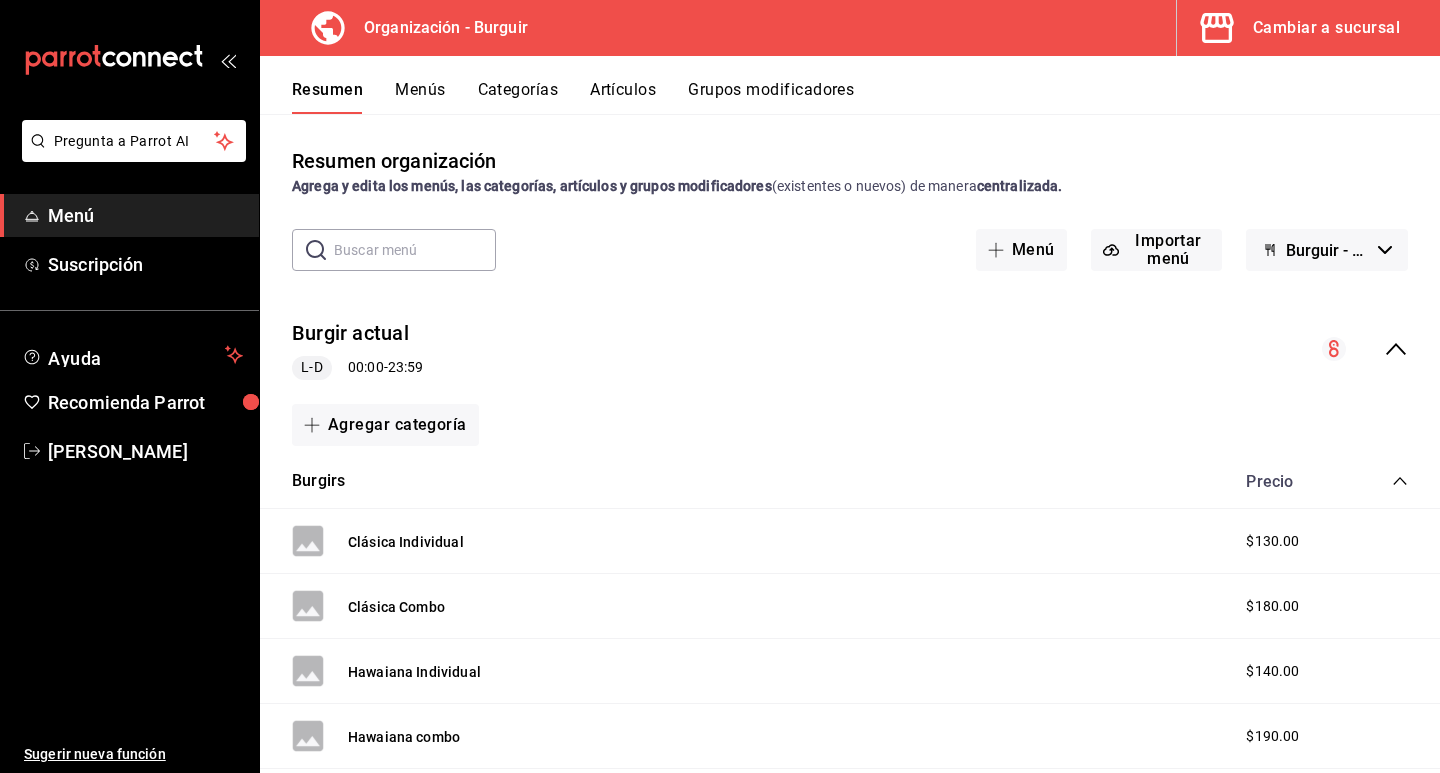 click on "Artículos" at bounding box center (623, 97) 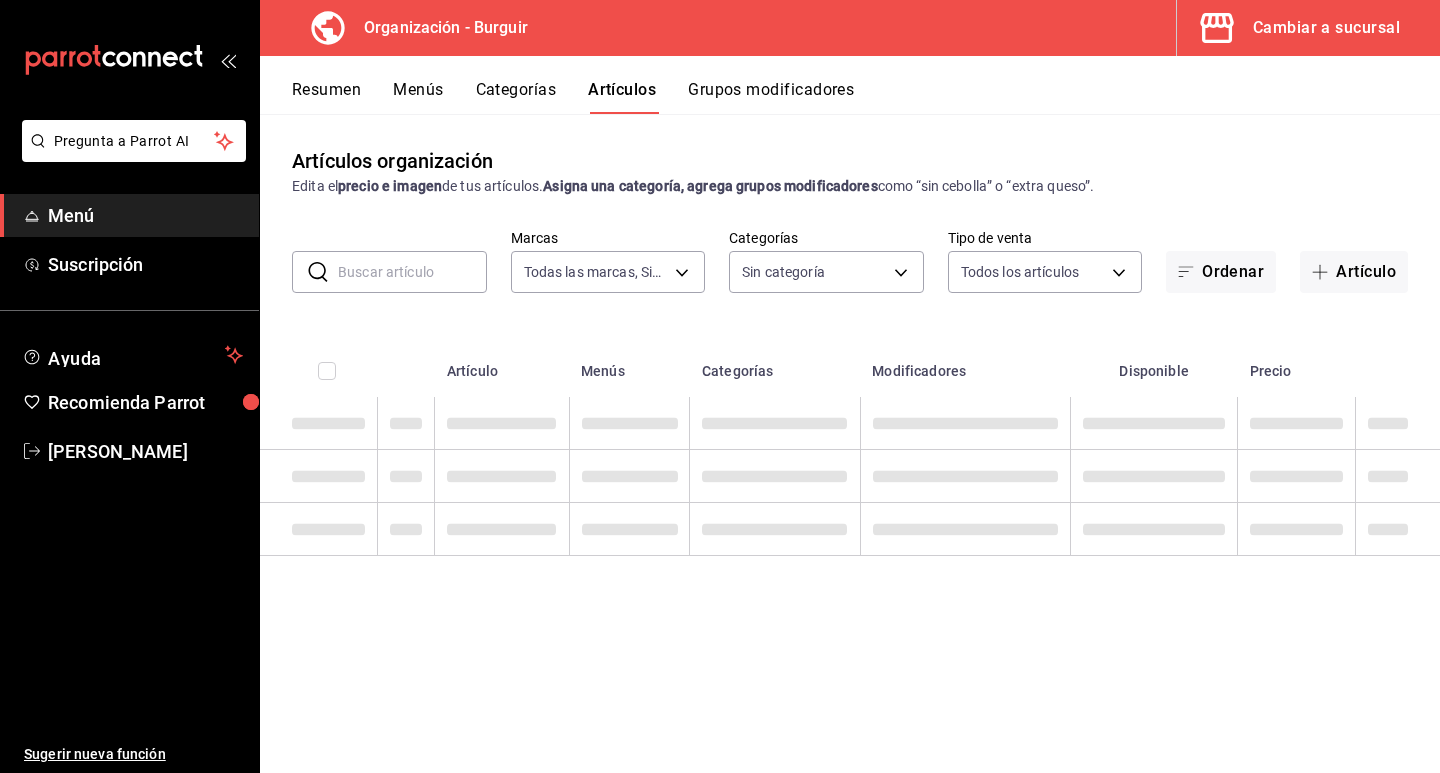 type on "054f2e7a-396e-4a9d-acd2-e418eab65ea5" 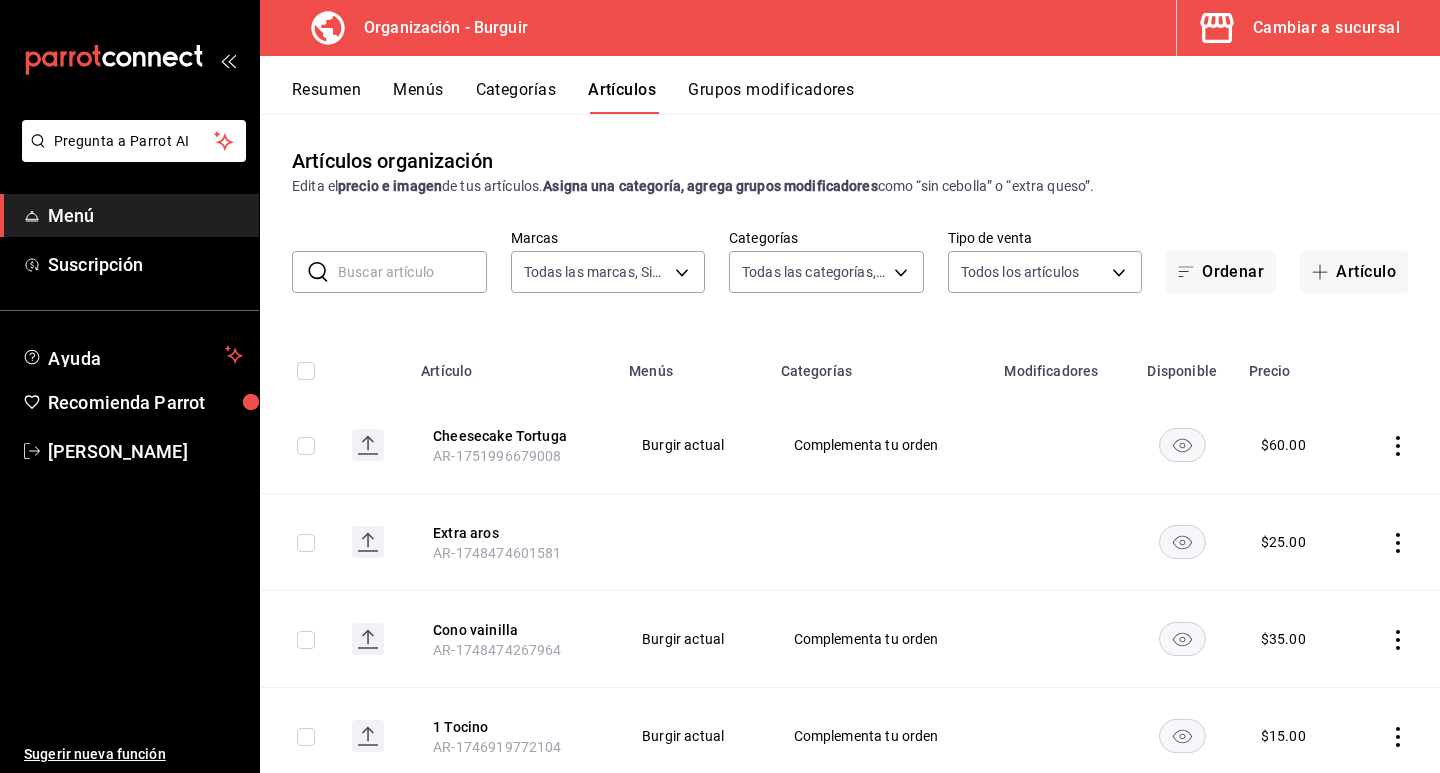 type on "13ecf9c2-2c9f-4822-b9dd-dd10dc319de7,2ac5a87d-724f-45e5-9d8b-6739599dca17,902545a3-9b63-4739-bdcb-83aa54a36e0c,2ea574b0-2954-4607-8d90-8210263a8e82,64c1b8f1-aa46-46ad-b686-fb3c059084ad" 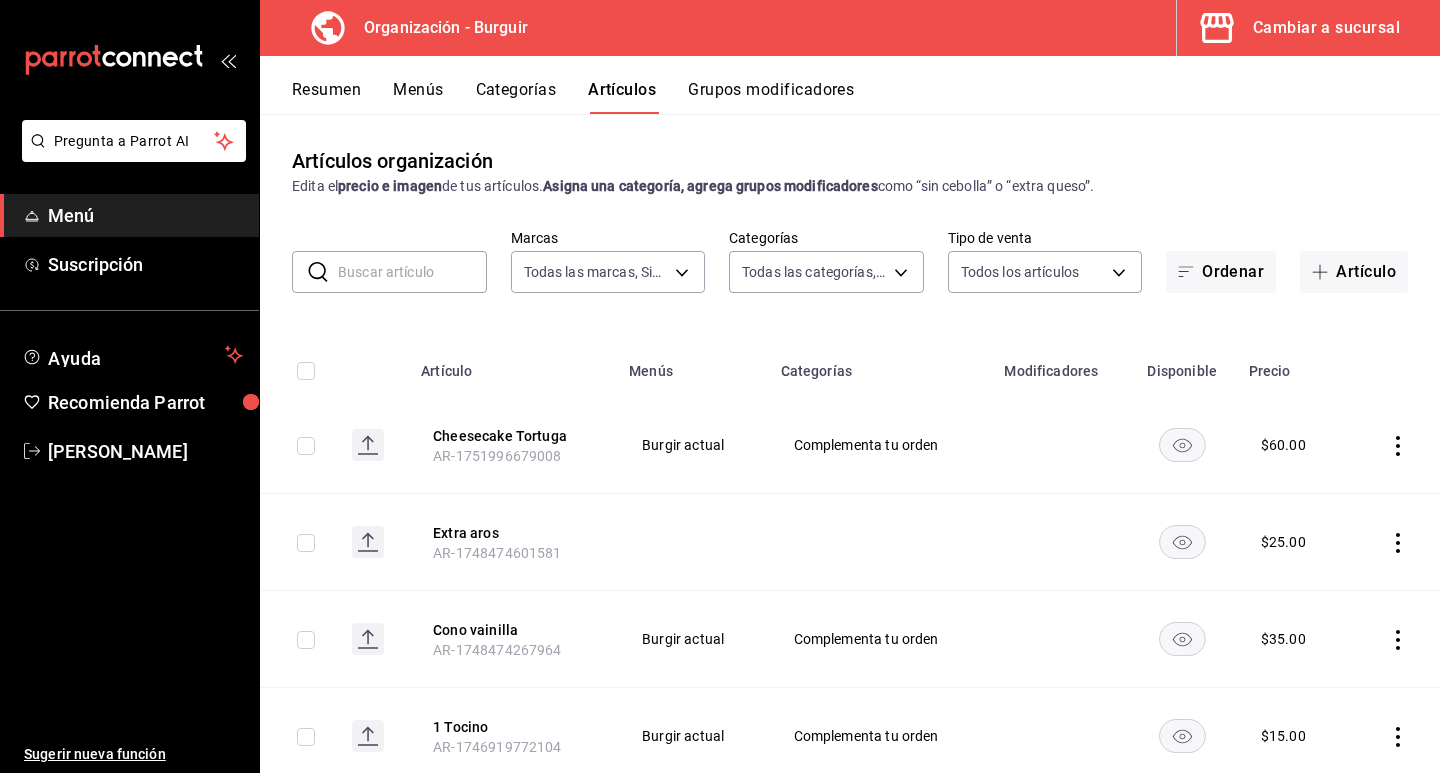 click 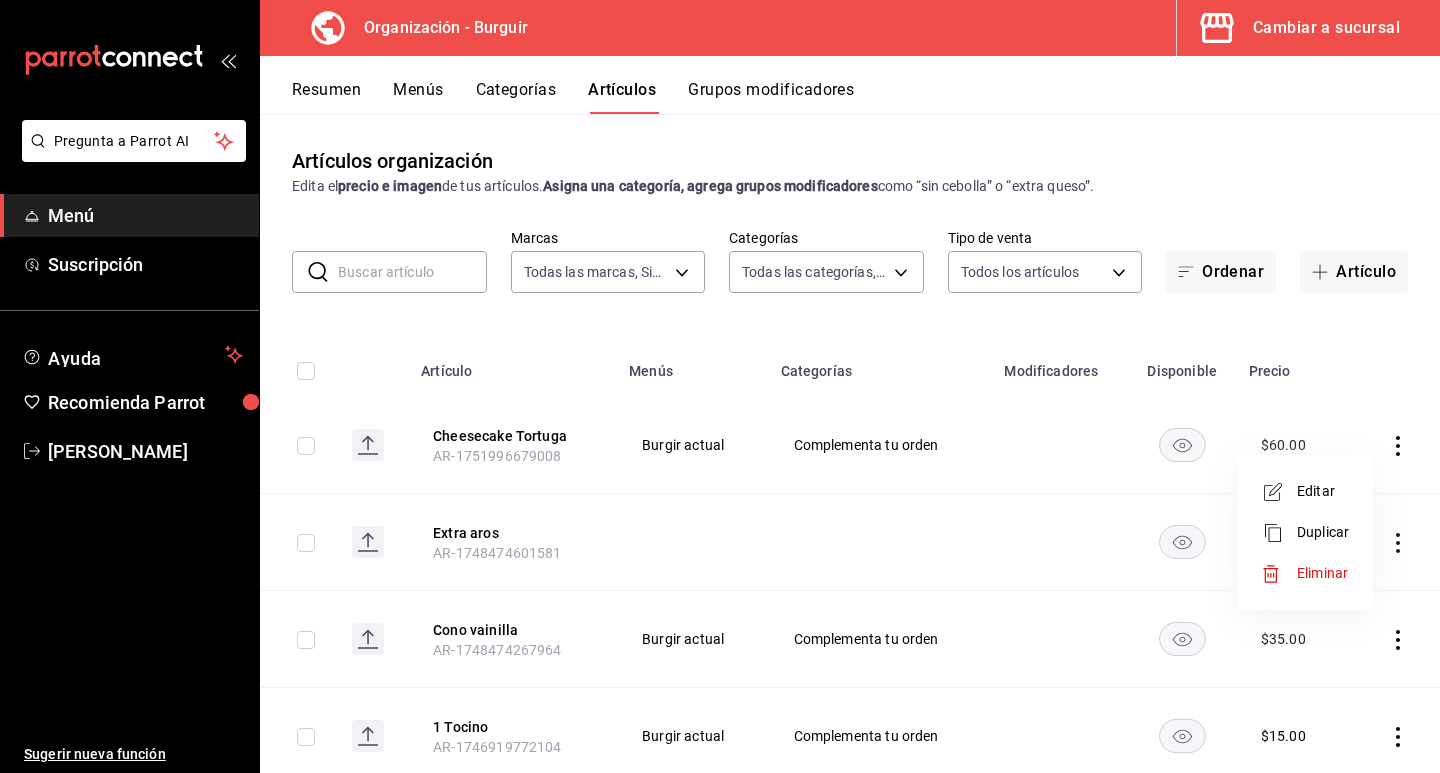 click on "Duplicar" at bounding box center (1323, 532) 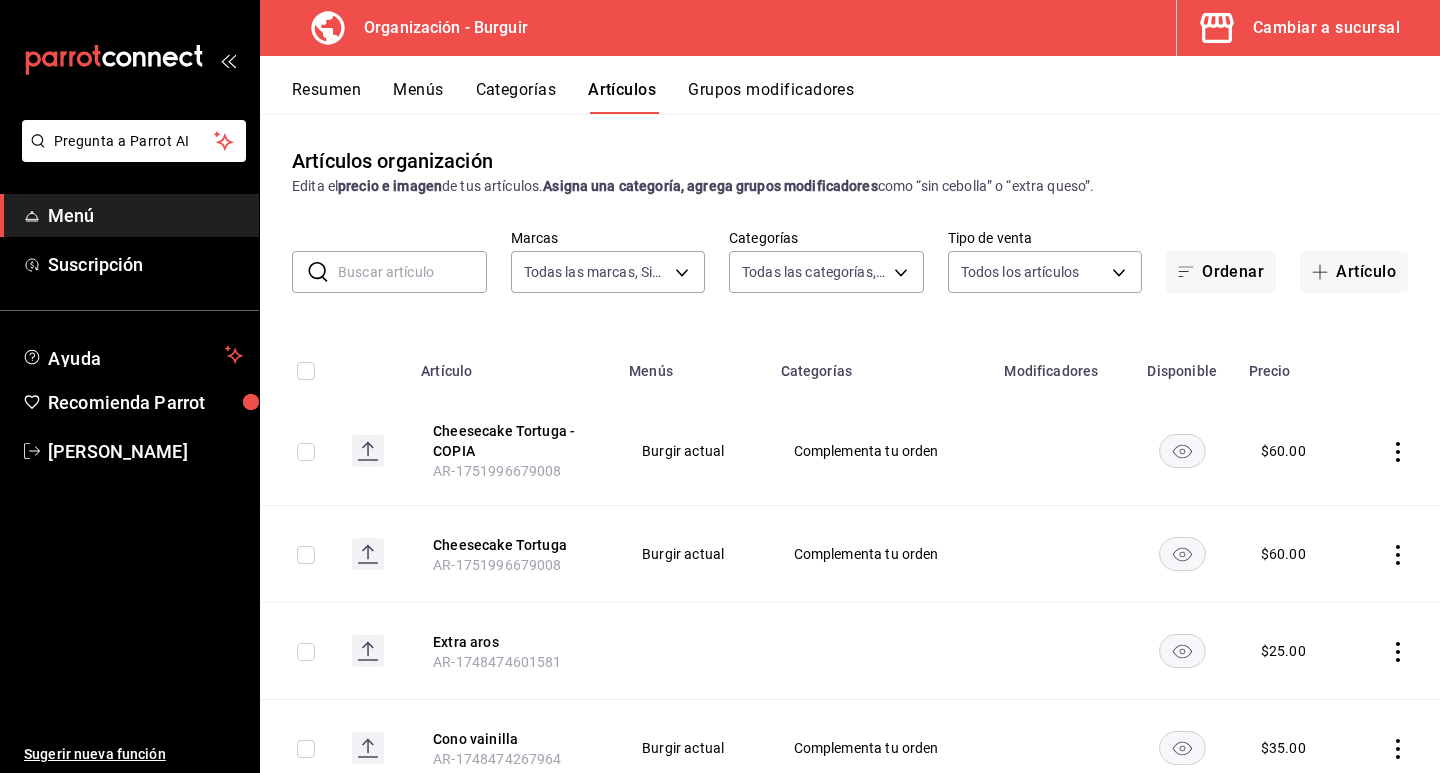 click 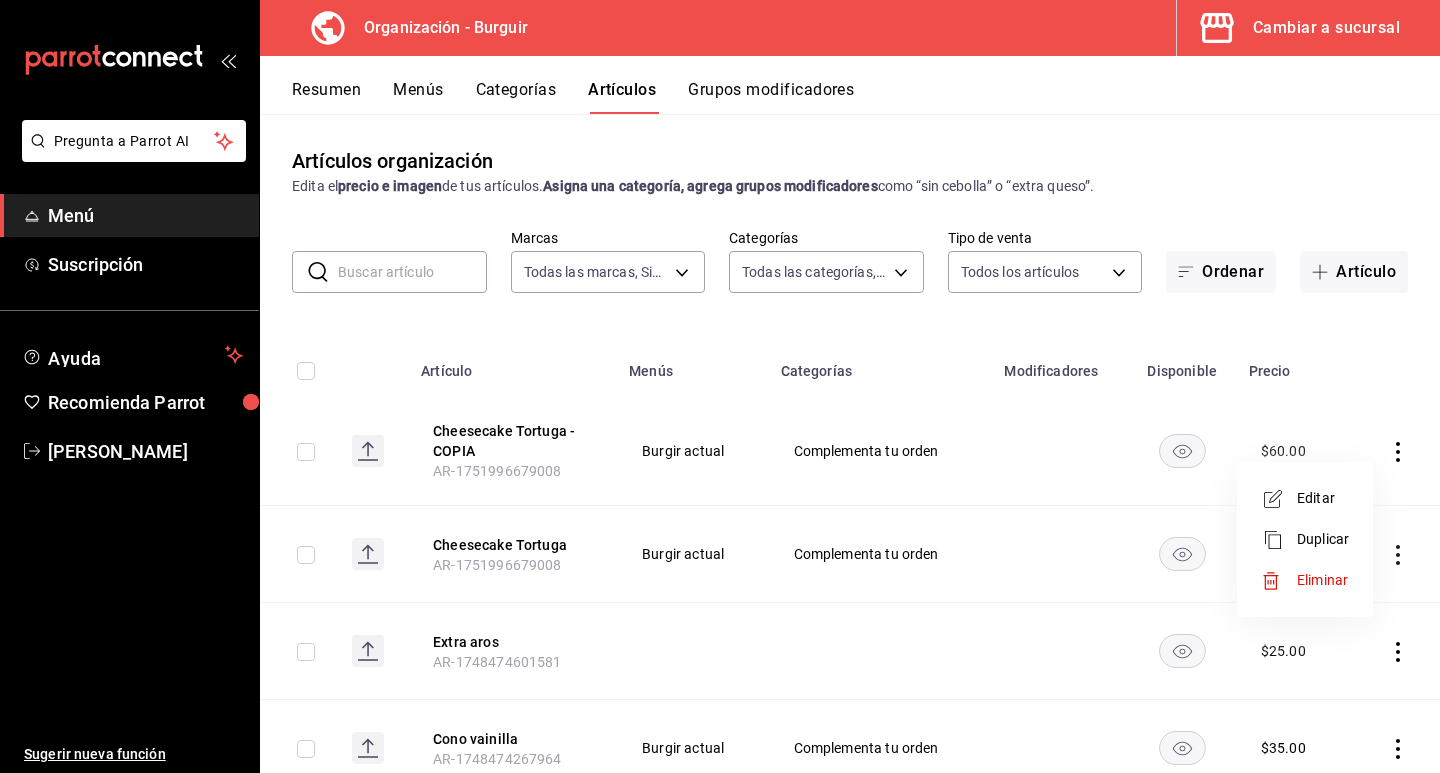 click 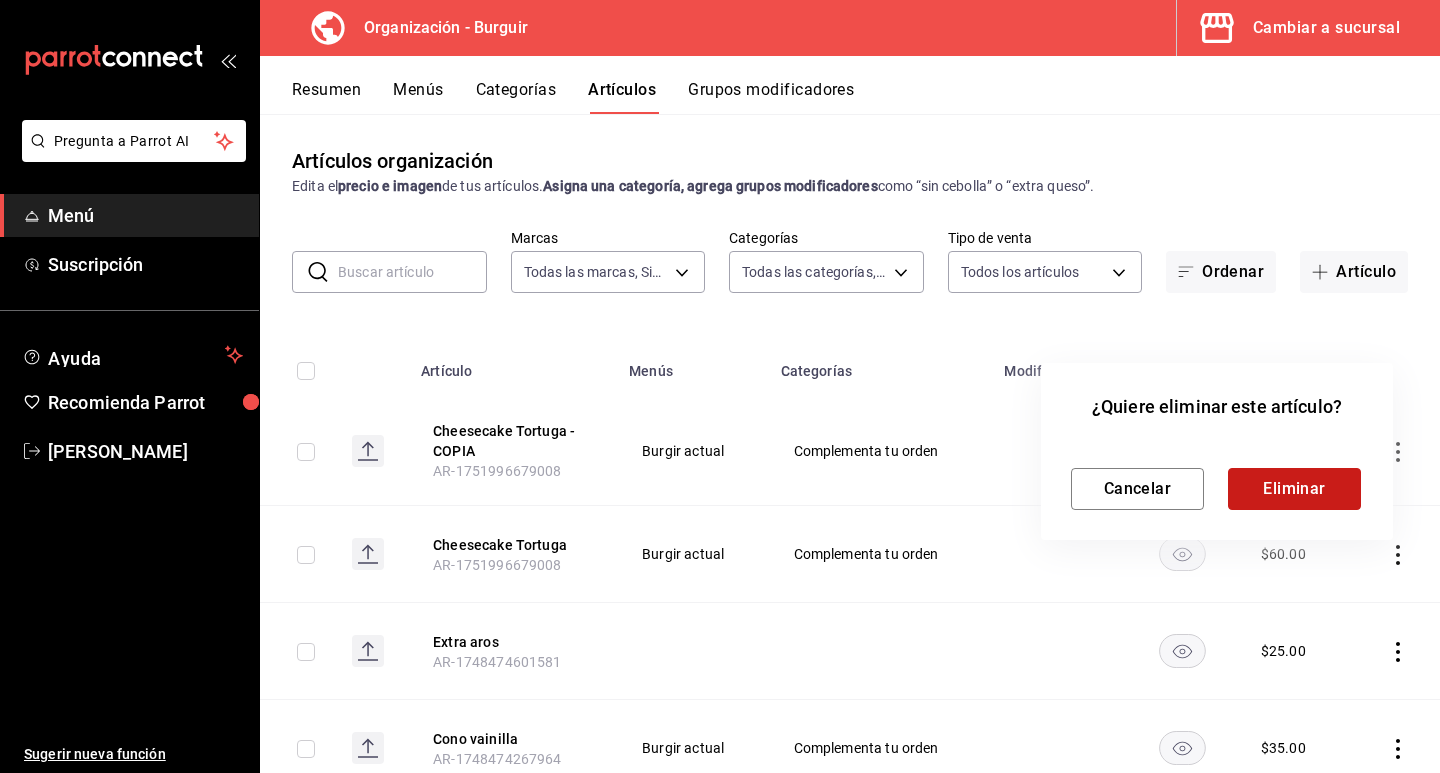 click on "Eliminar" at bounding box center [1294, 489] 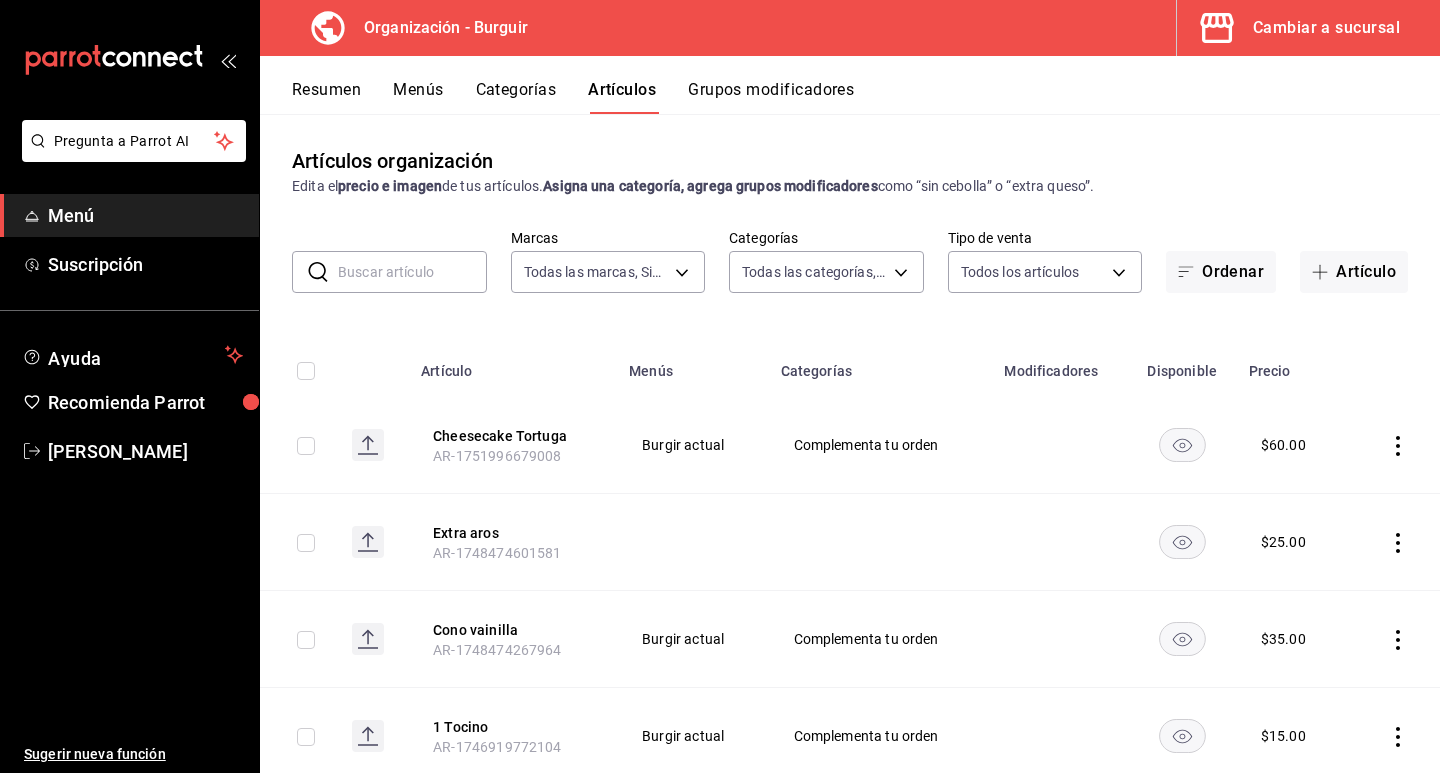 click on "Grupos modificadores" at bounding box center (771, 97) 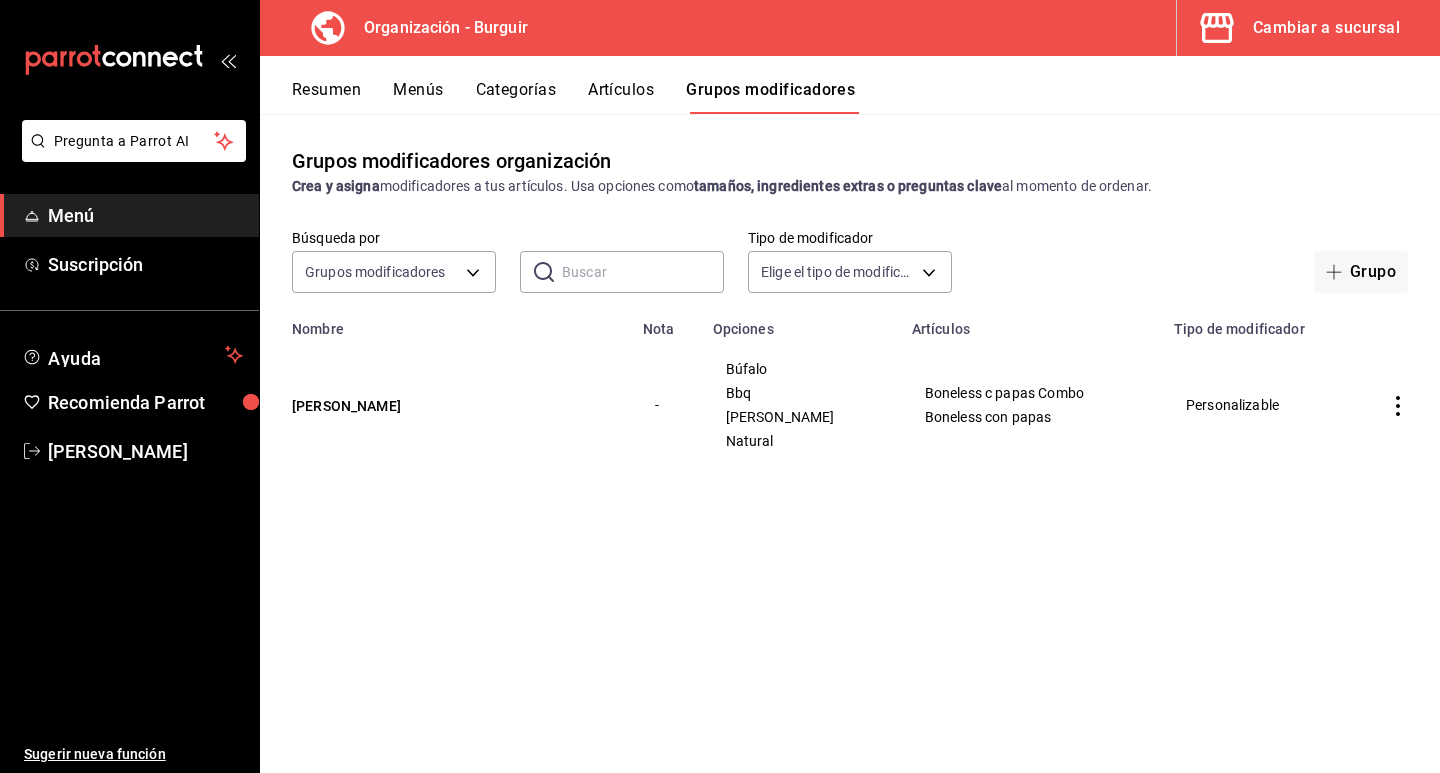 click on "Artículos" at bounding box center [621, 97] 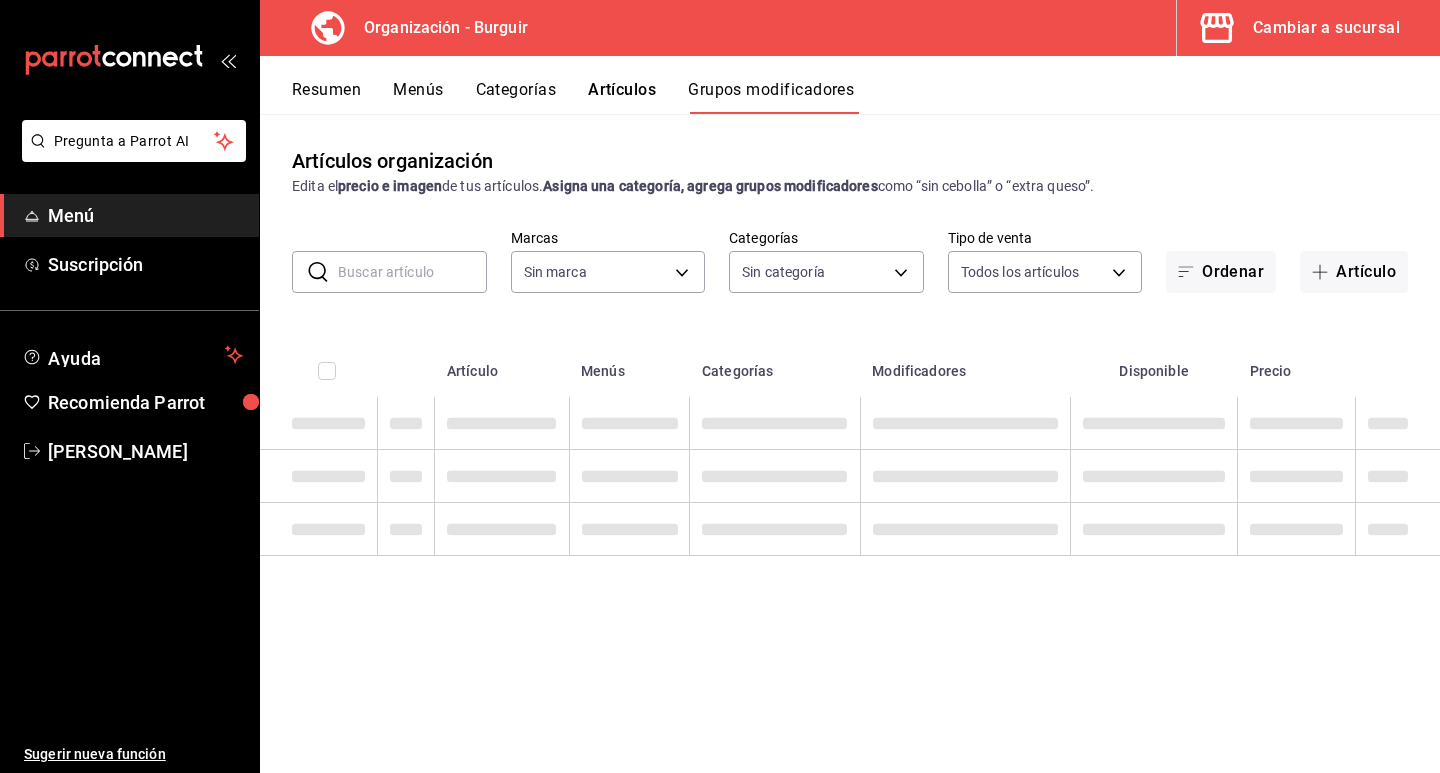 type on "054f2e7a-396e-4a9d-acd2-e418eab65ea5" 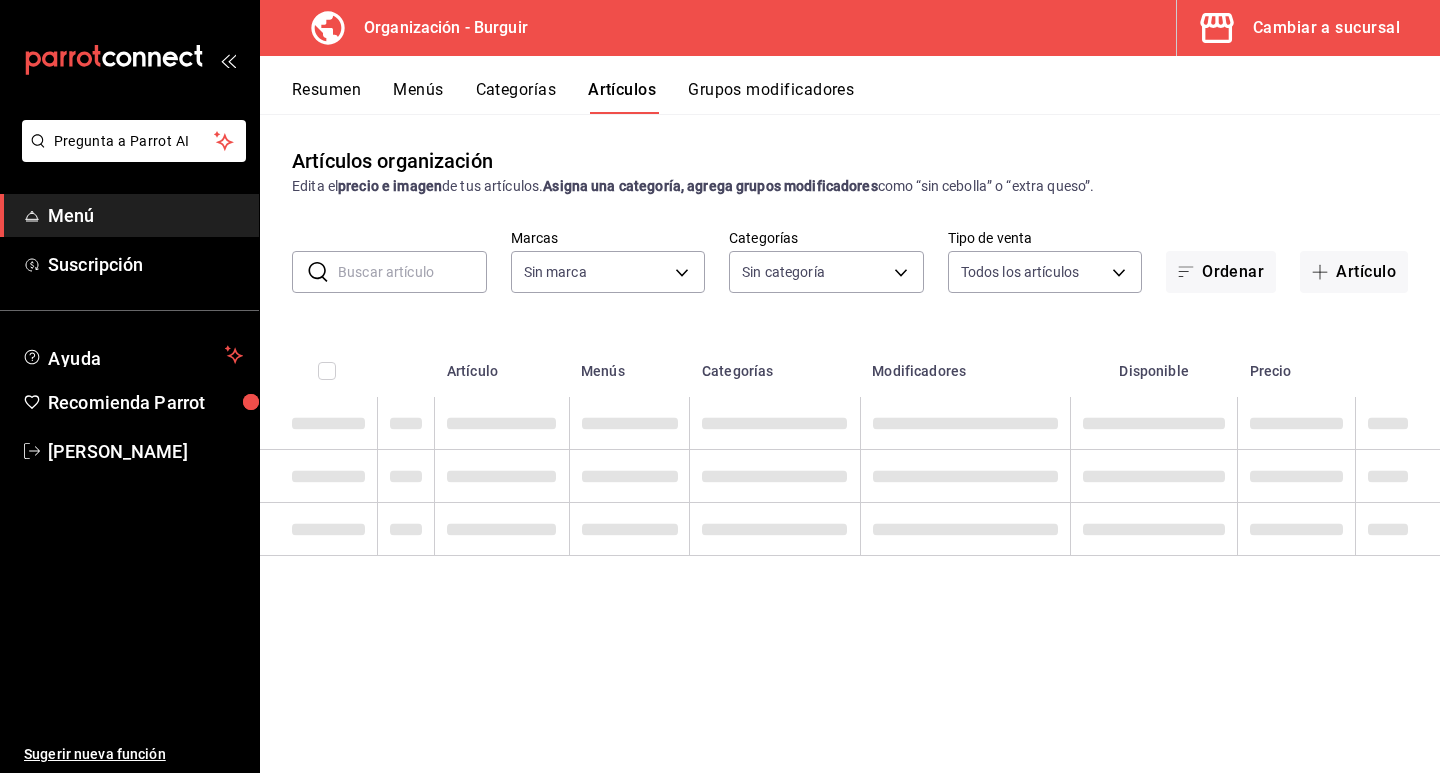 type on "054f2e7a-396e-4a9d-acd2-e418eab65ea5" 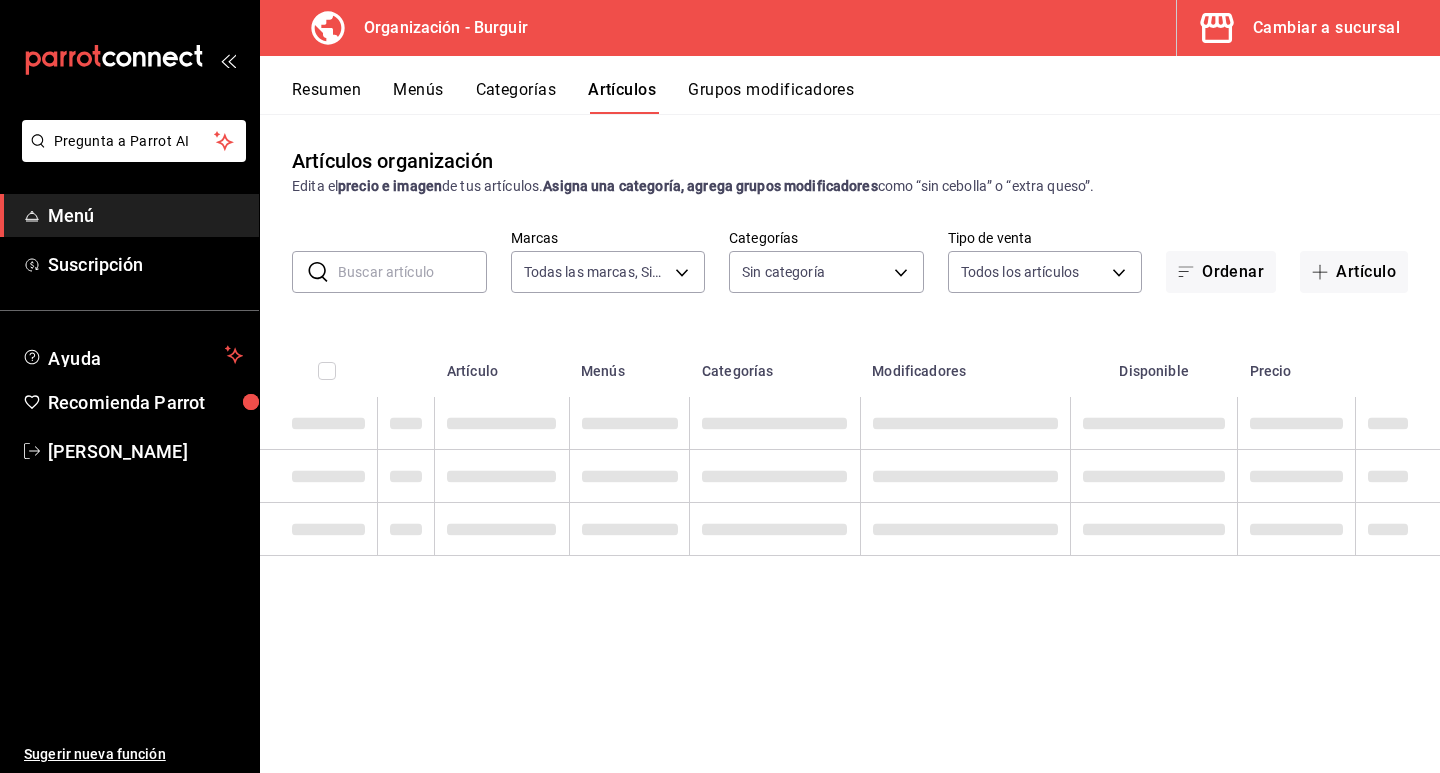 type on "13ecf9c2-2c9f-4822-b9dd-dd10dc319de7,2ac5a87d-724f-45e5-9d8b-6739599dca17,902545a3-9b63-4739-bdcb-83aa54a36e0c,2ea574b0-2954-4607-8d90-8210263a8e82,64c1b8f1-aa46-46ad-b686-fb3c059084ad" 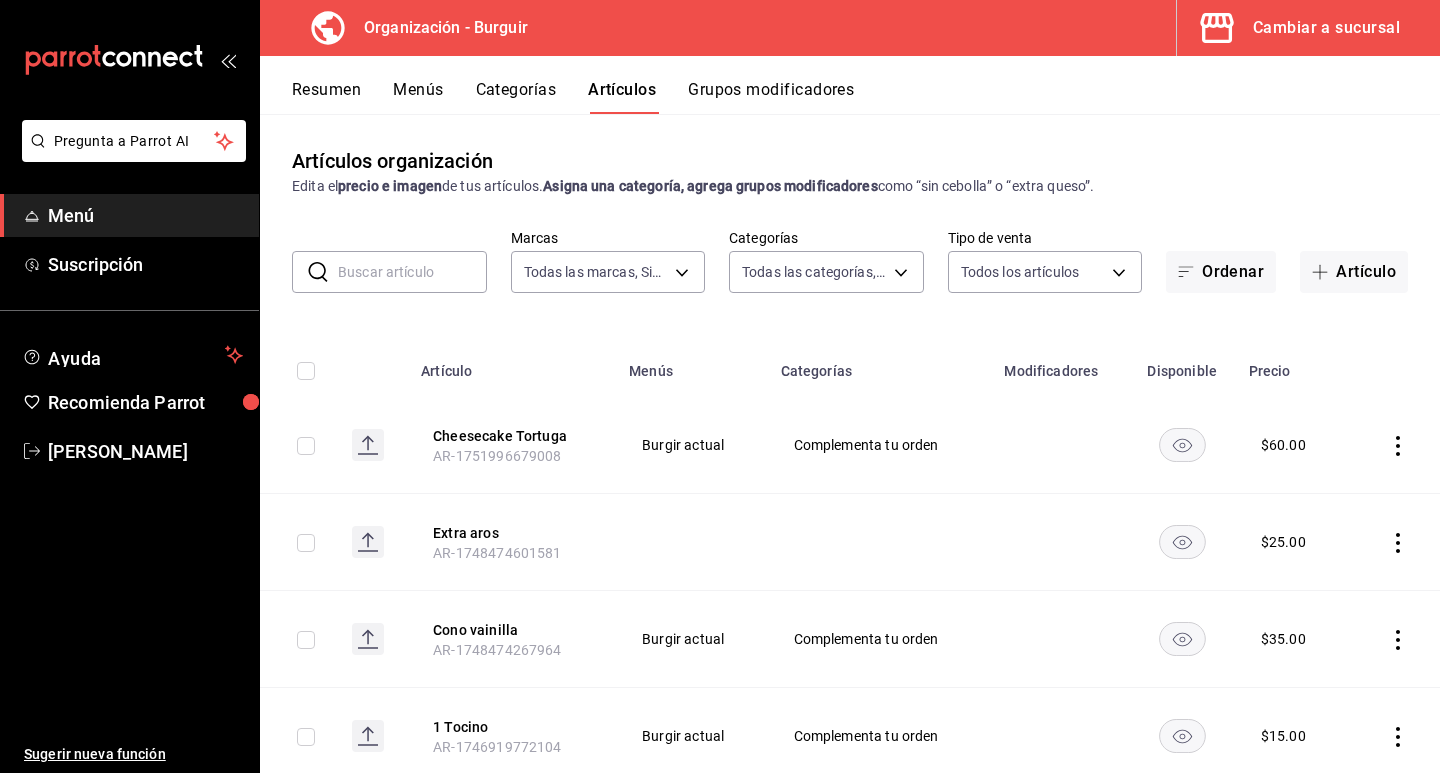 click on "Menús" at bounding box center (418, 97) 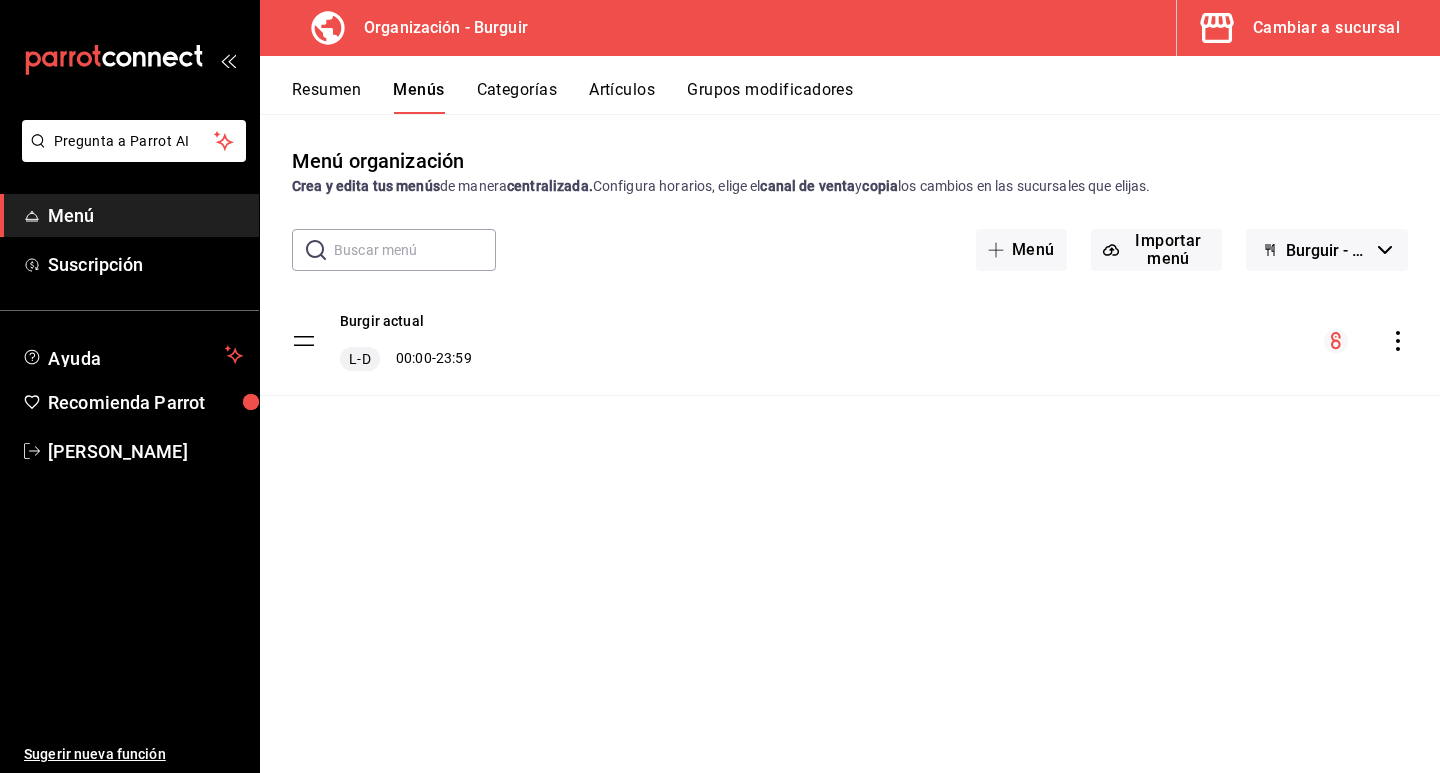 click 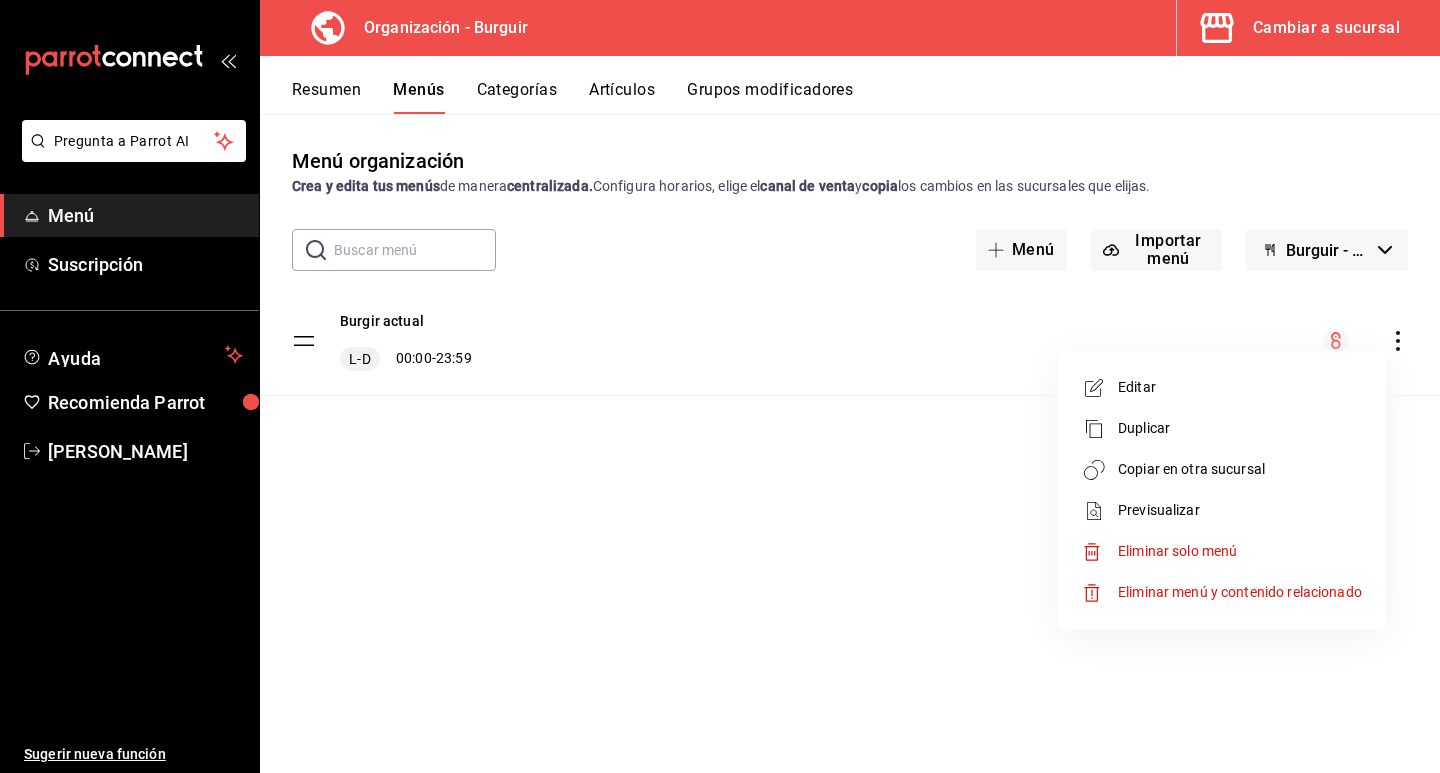 click on "Copiar en otra sucursal" at bounding box center (1222, 469) 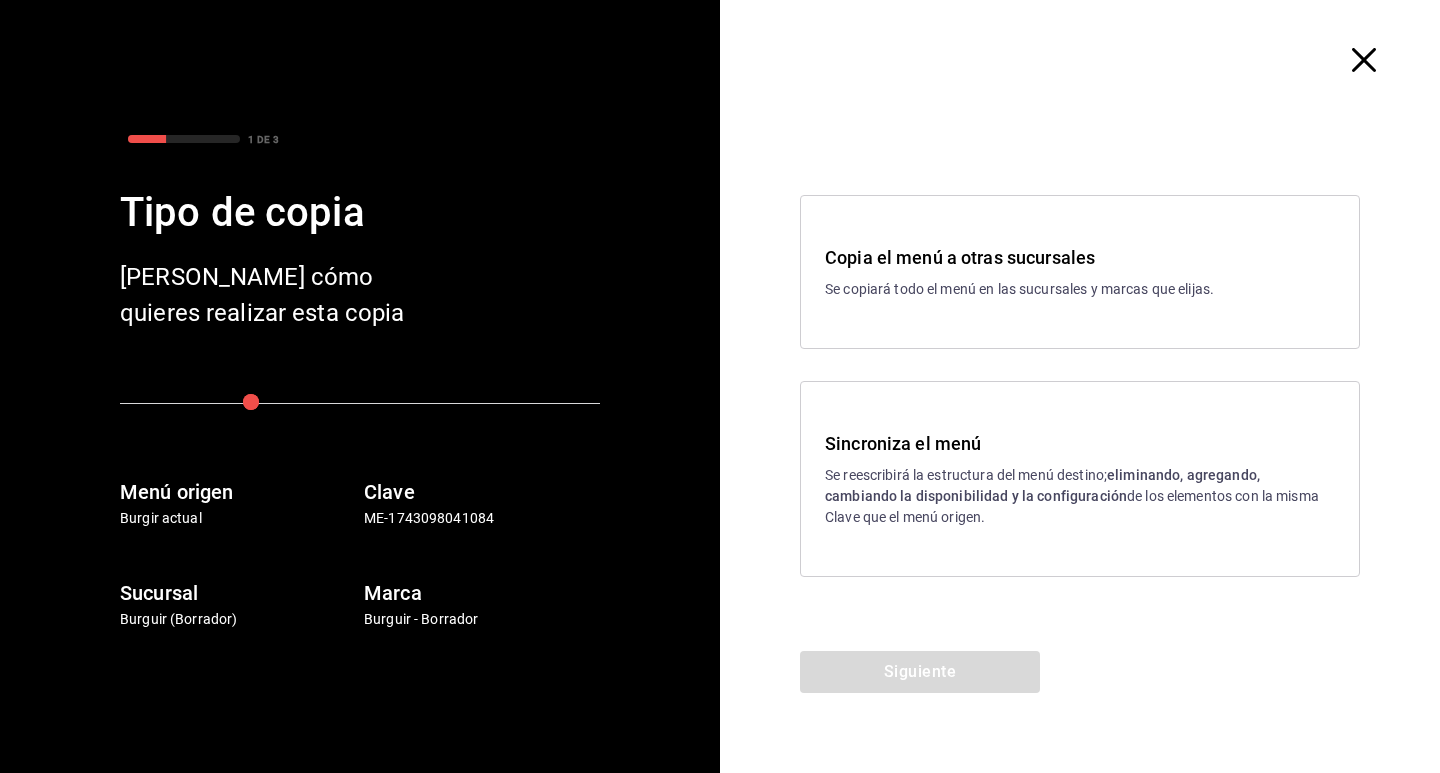 click on "Se reescribirá la estructura del menú destino;  eliminando, agregando, cambiando la disponibilidad y la configuración  de los elementos con la misma Clave que el menú origen." at bounding box center (1080, 496) 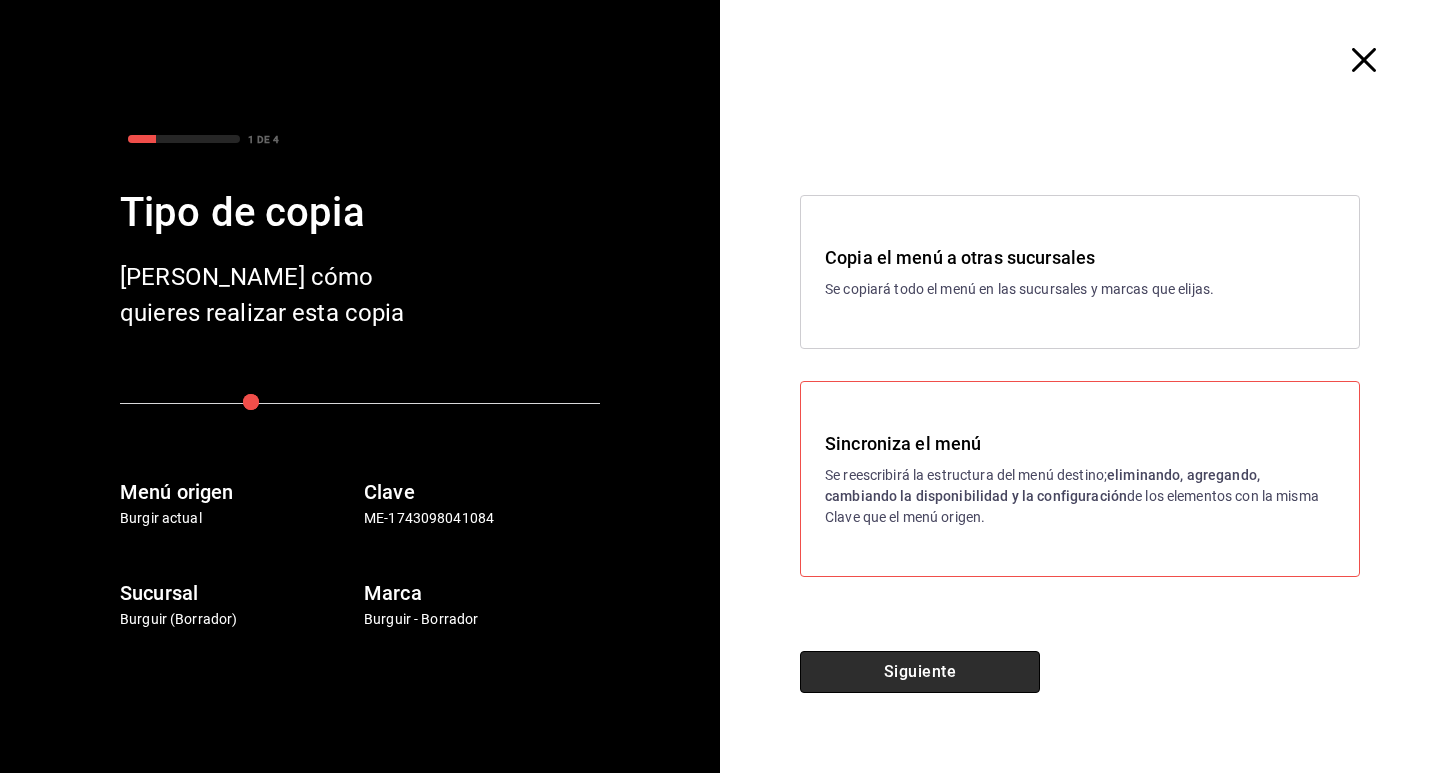 click on "Siguiente" at bounding box center (920, 672) 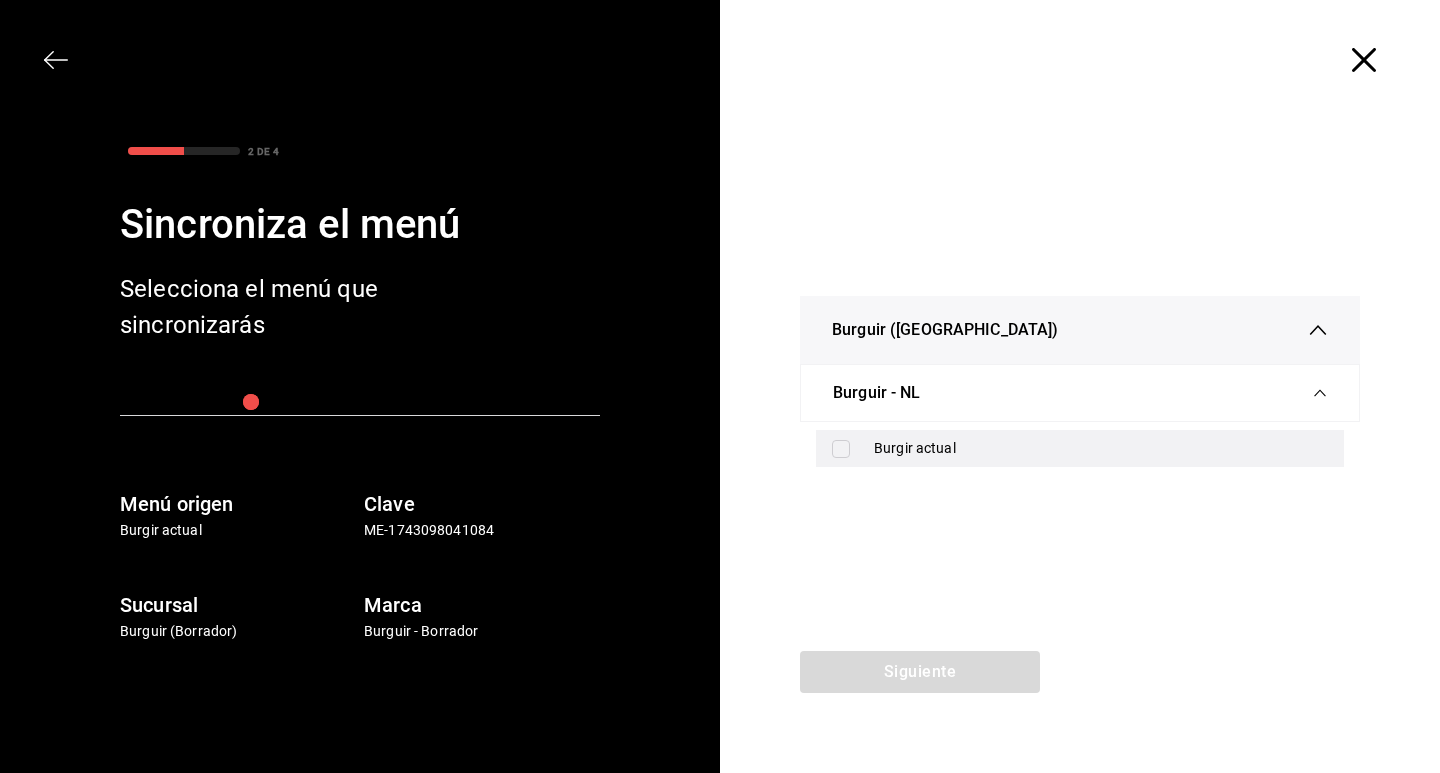 click on "Burgir actual" at bounding box center (1080, 448) 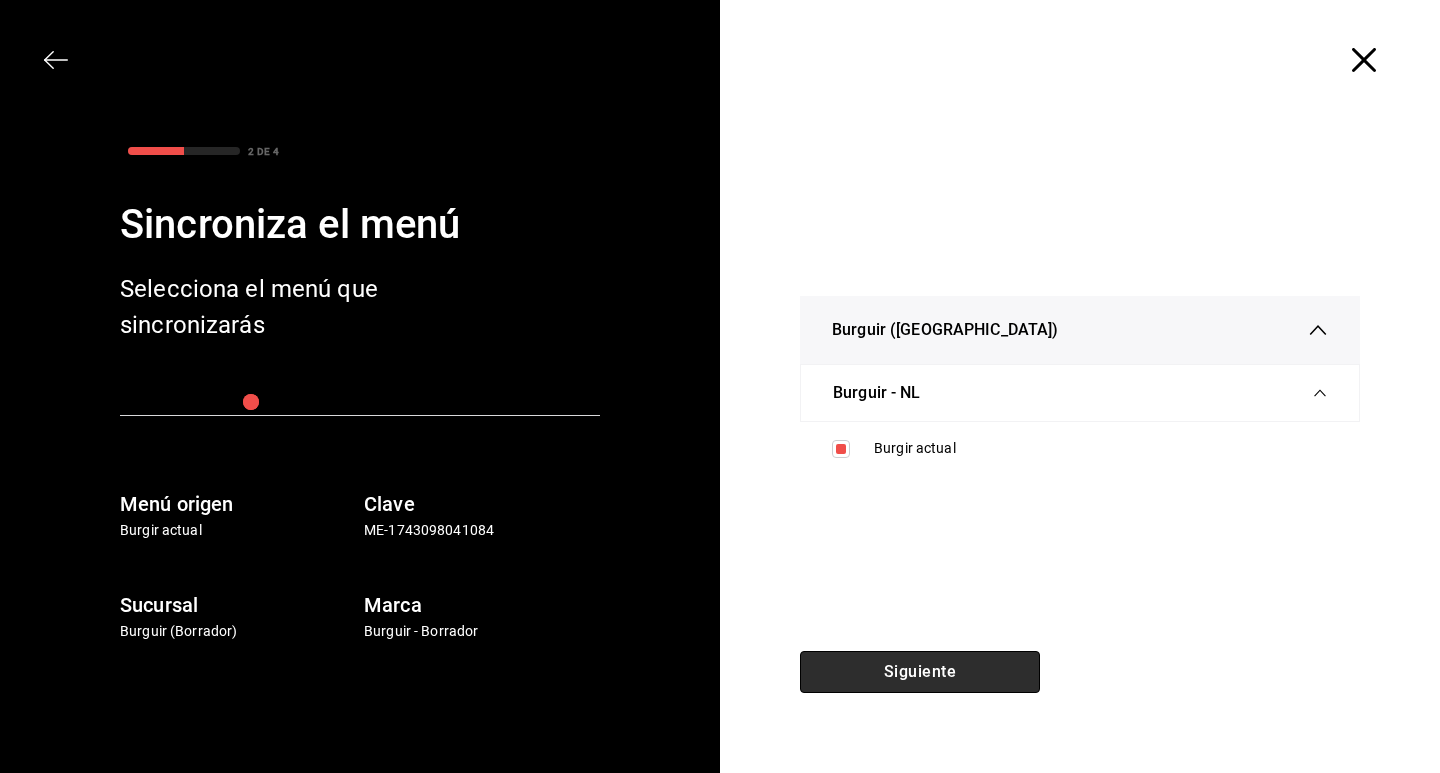 click on "Siguiente" at bounding box center (920, 672) 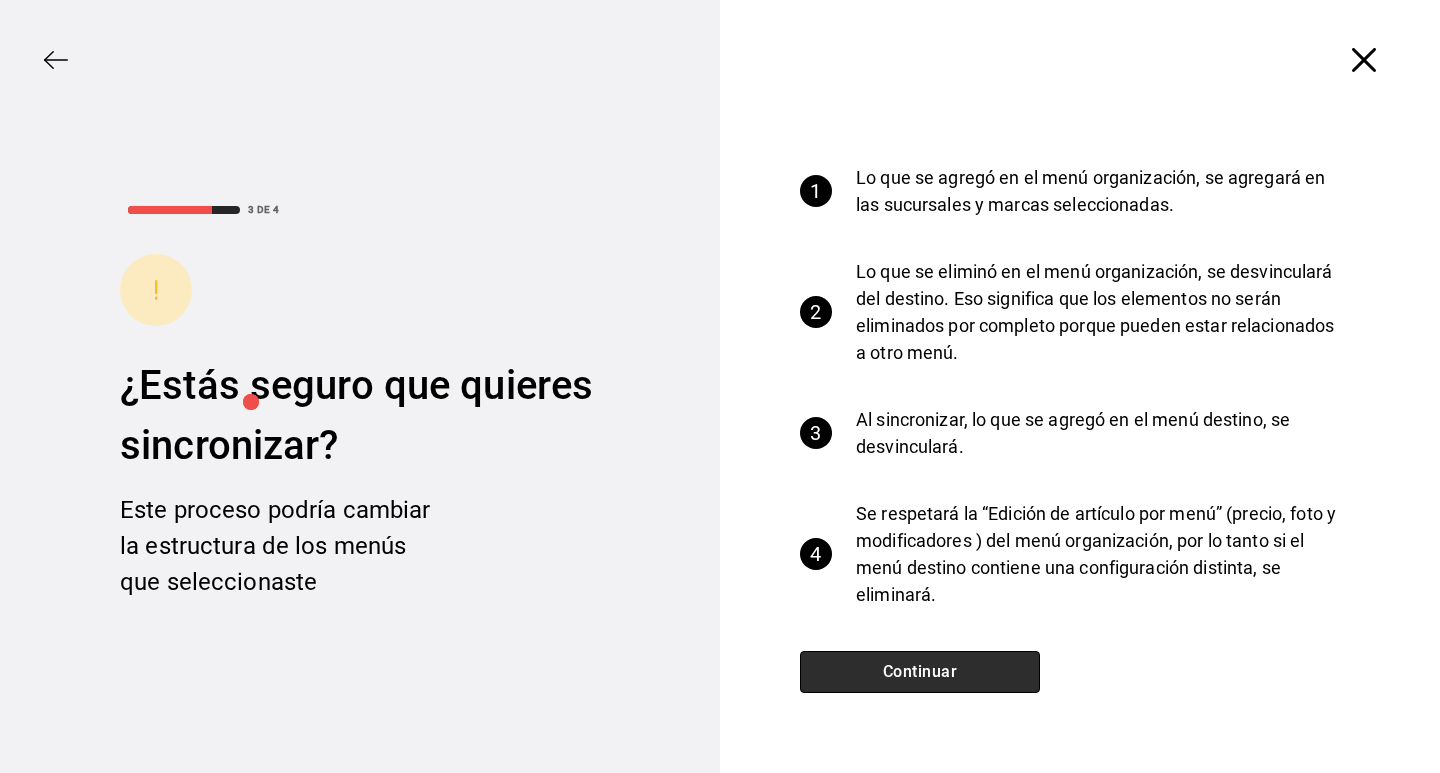click on "Continuar" at bounding box center [920, 672] 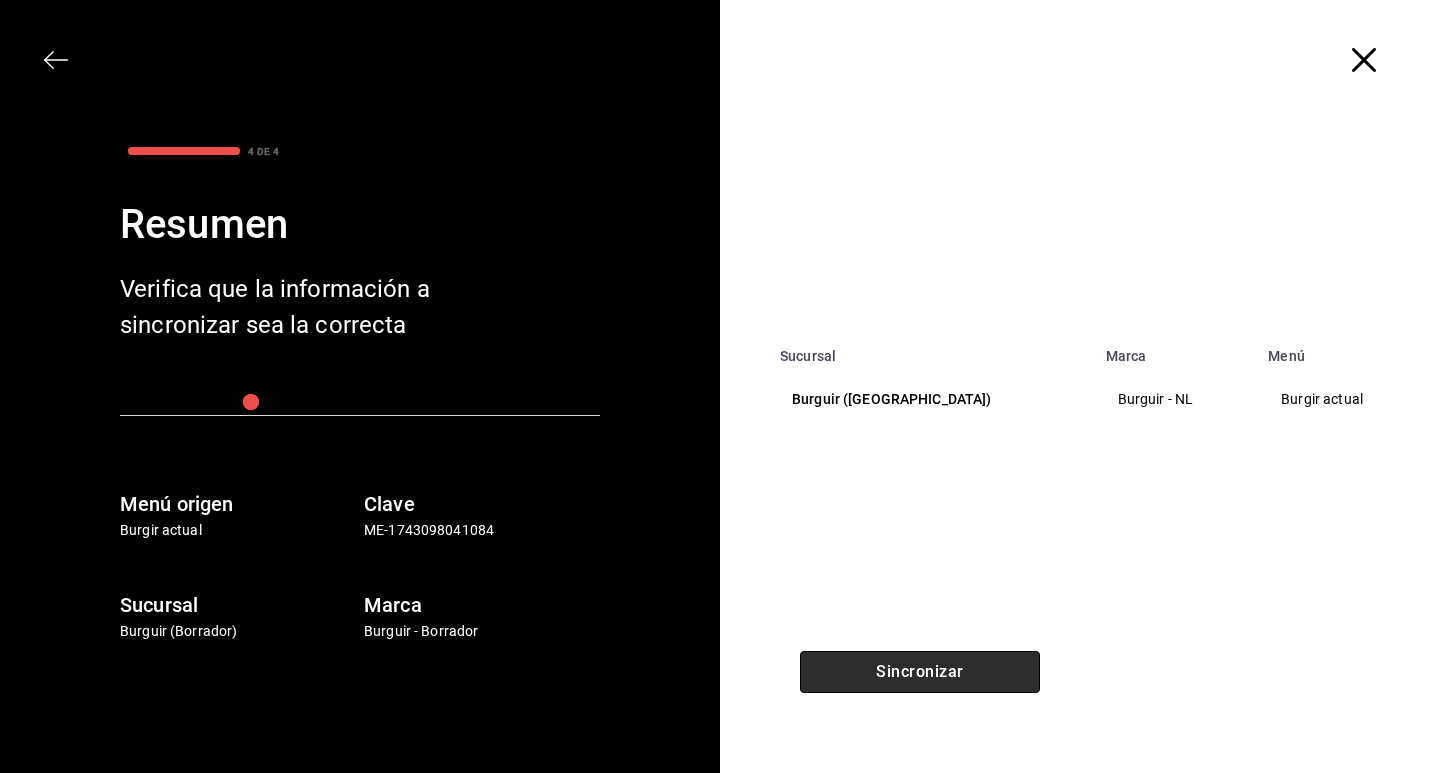 click on "Sincronizar" at bounding box center [920, 672] 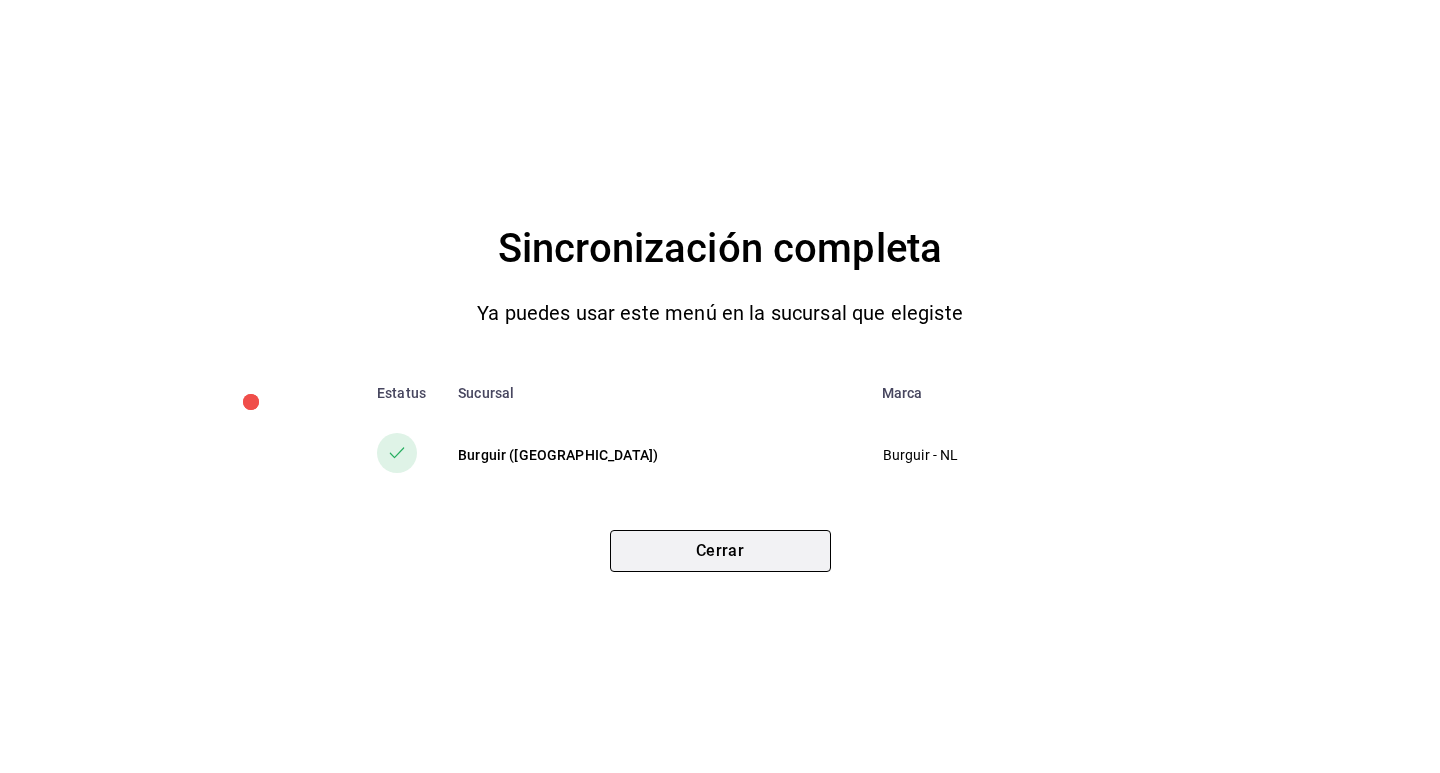 click on "Cerrar" at bounding box center (720, 551) 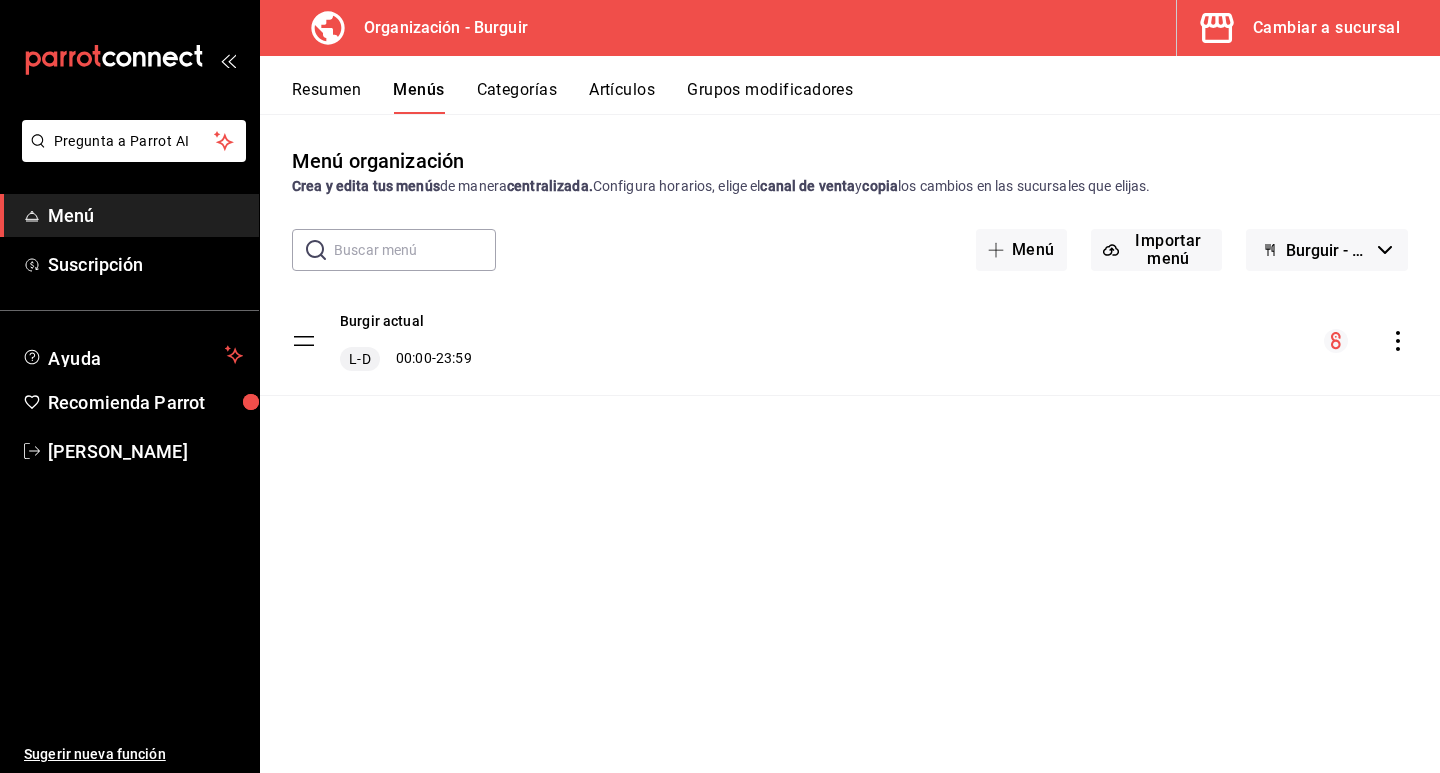 click on "Menú organización Crea y edita tus menús  de manera  centralizada.  Configura horarios, elige el  canal de venta  y  copia  los cambios en las sucursales que elijas. ​ ​ Menú Importar menú Burguir - Borrador Burgir actual L-D 00:00  -  23:59" at bounding box center [850, 459] 